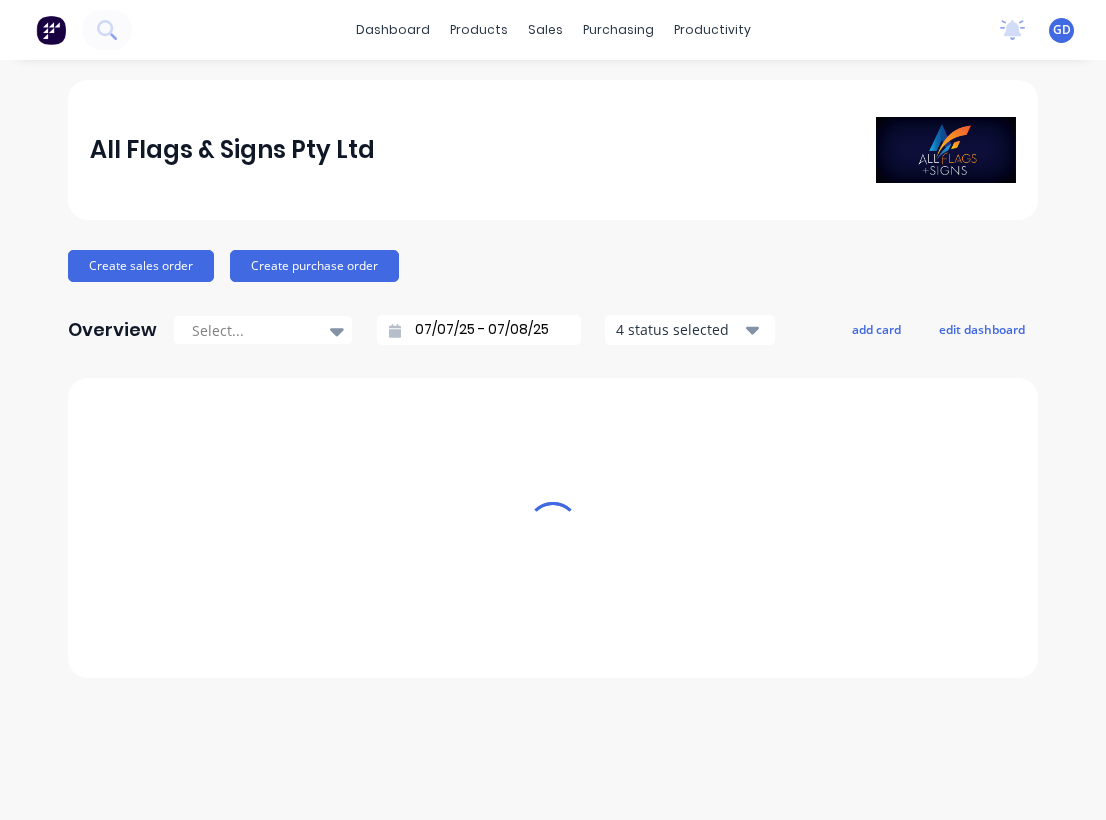 scroll, scrollTop: 0, scrollLeft: 0, axis: both 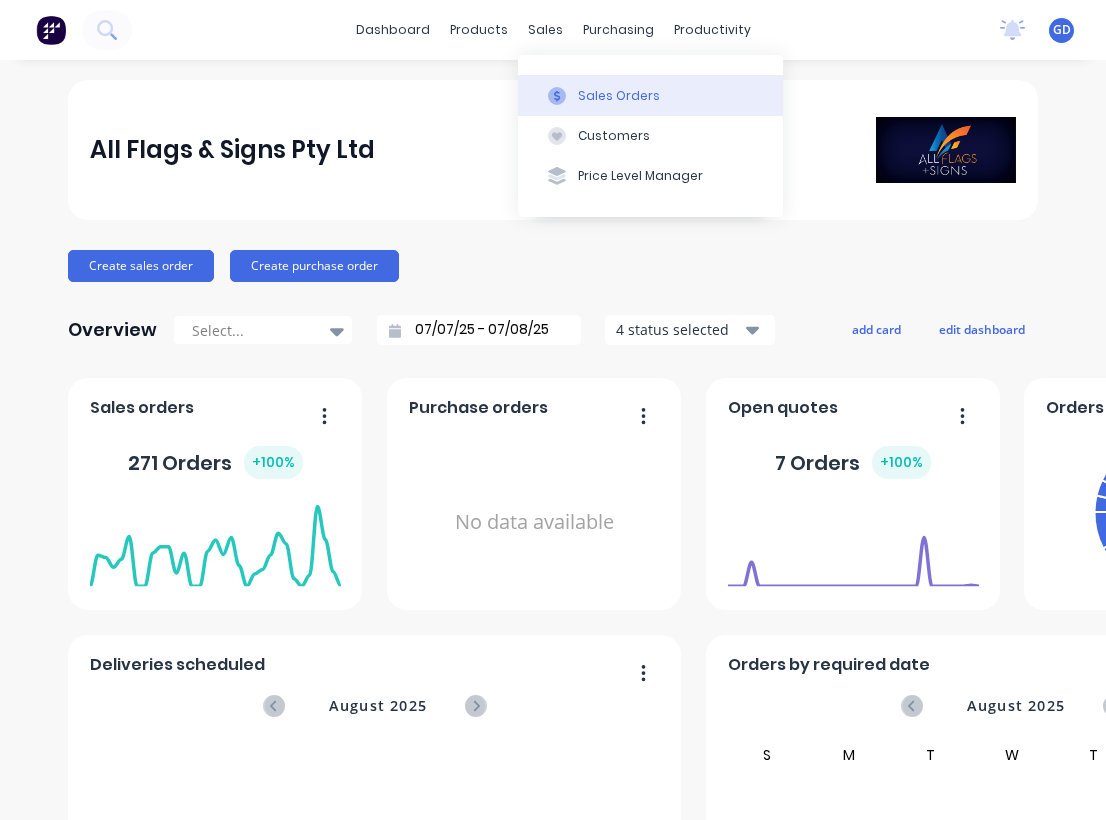 click on "Sales Orders" at bounding box center (650, 95) 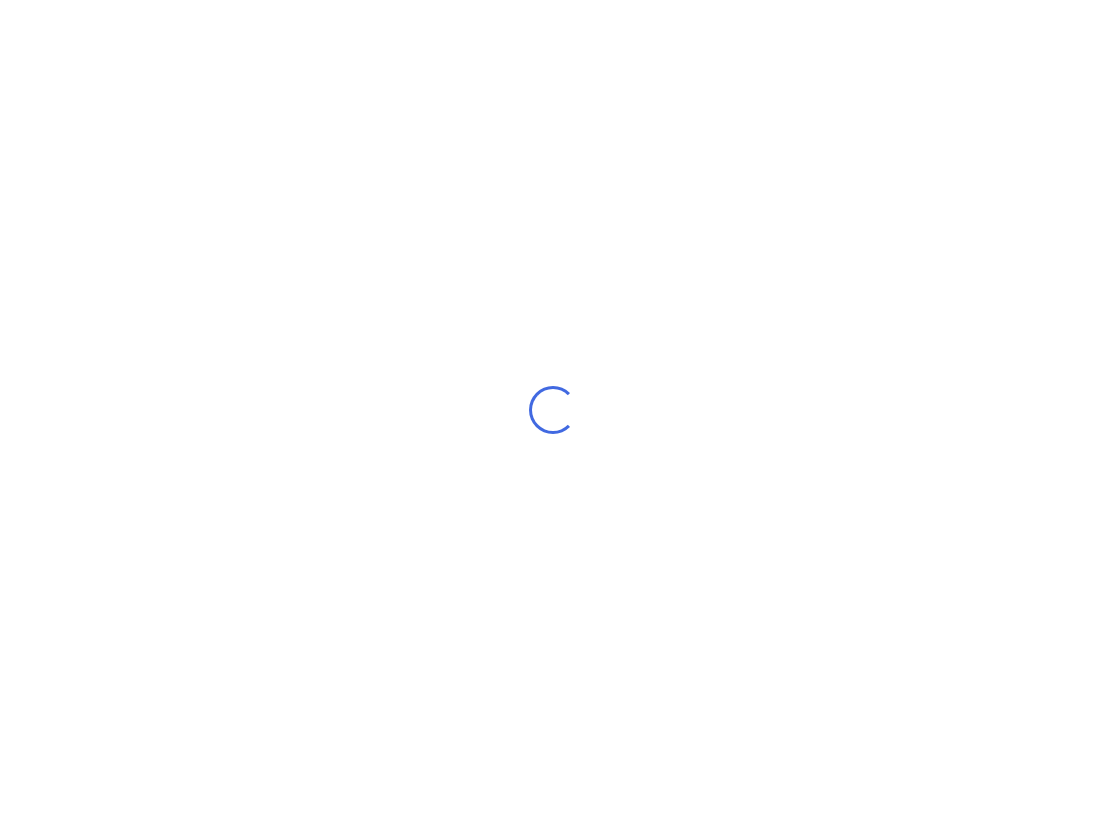scroll, scrollTop: 0, scrollLeft: 0, axis: both 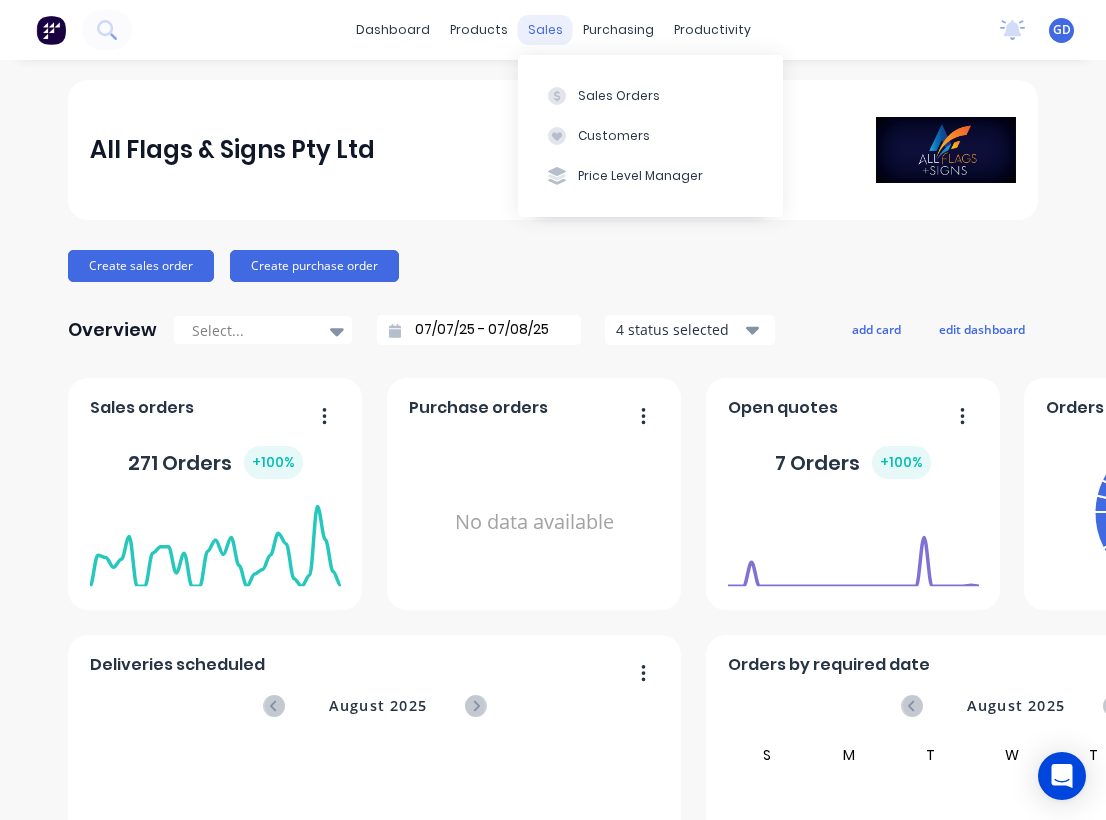 click on "sales" at bounding box center (545, 30) 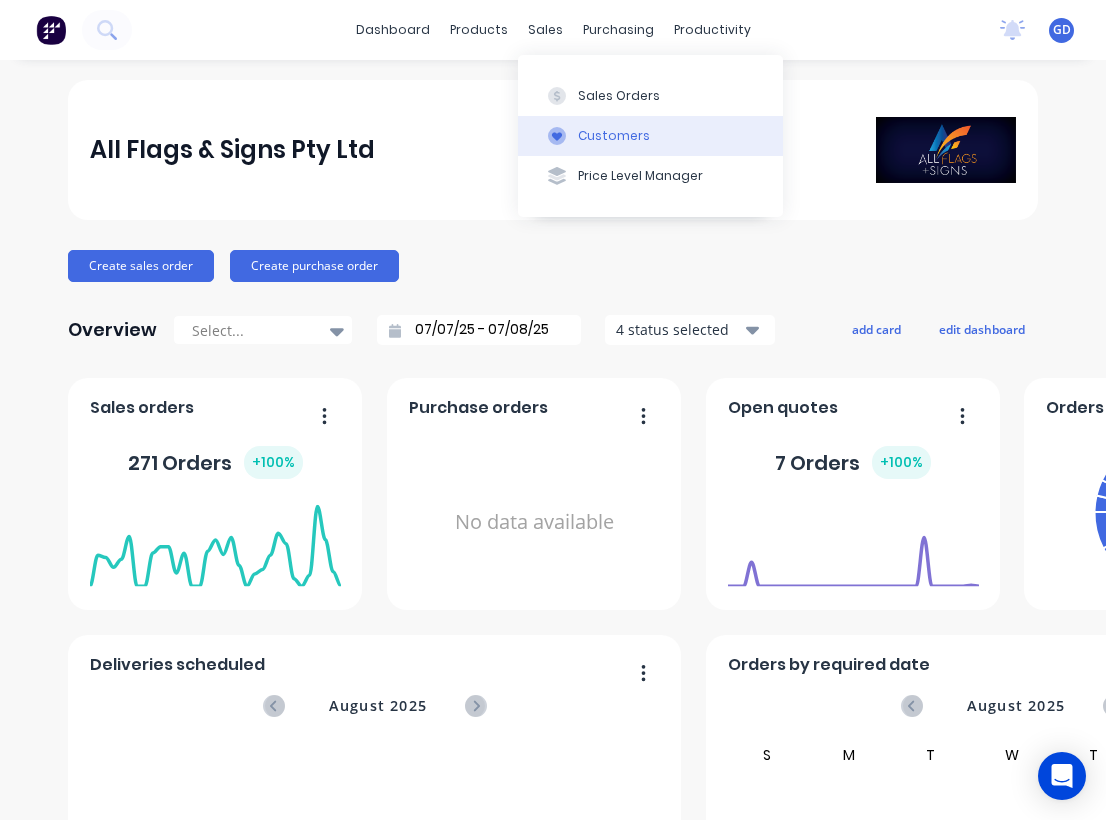 click on "Customers" at bounding box center (614, 136) 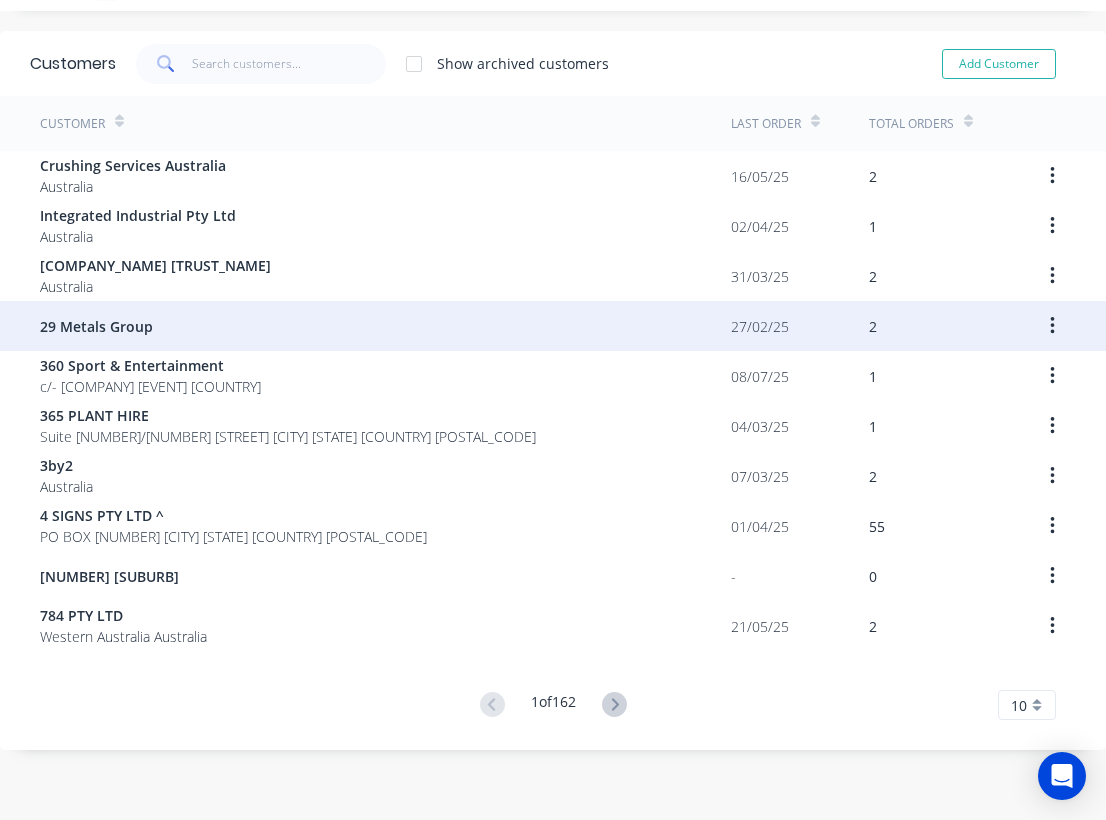 scroll, scrollTop: 52, scrollLeft: 0, axis: vertical 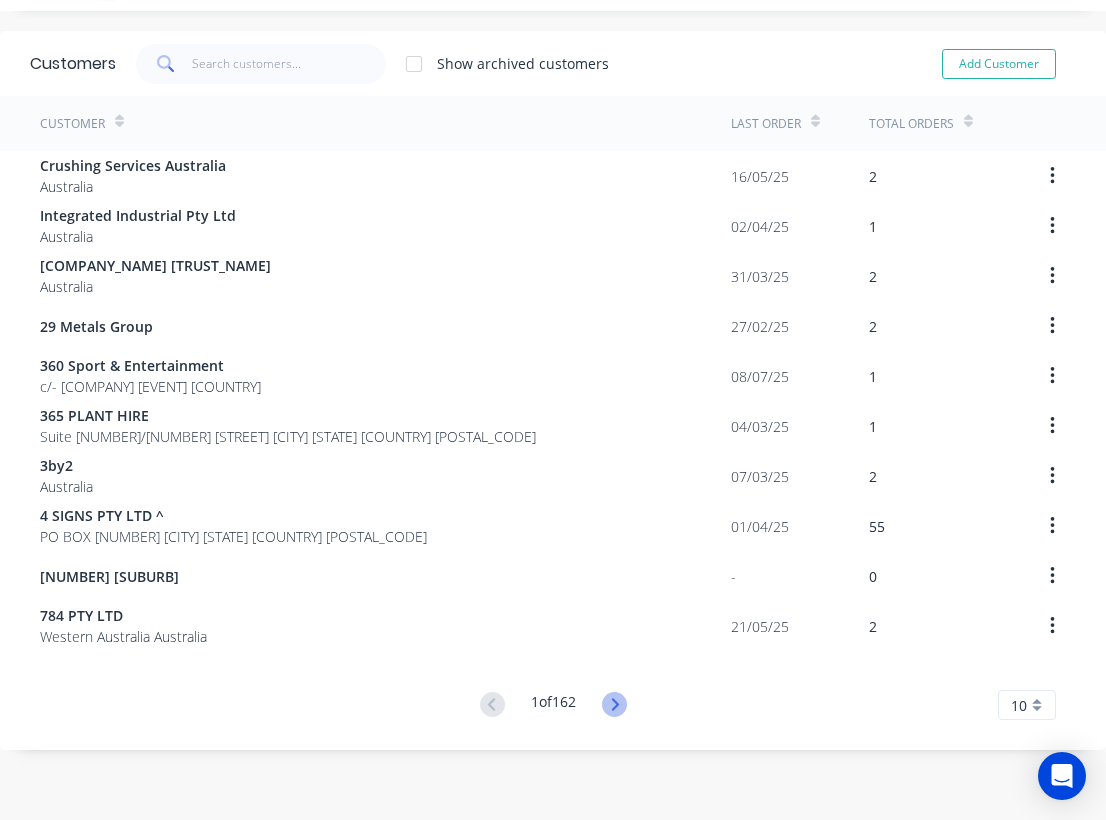 click 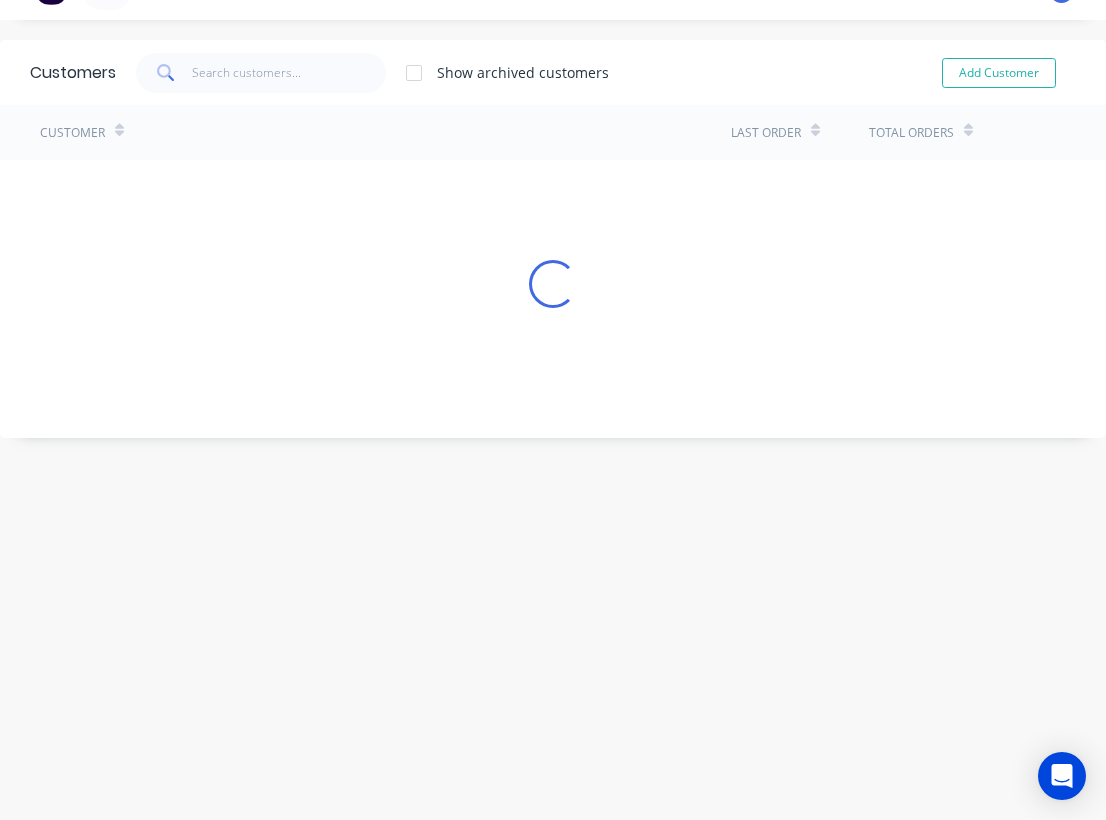 scroll, scrollTop: 40, scrollLeft: 0, axis: vertical 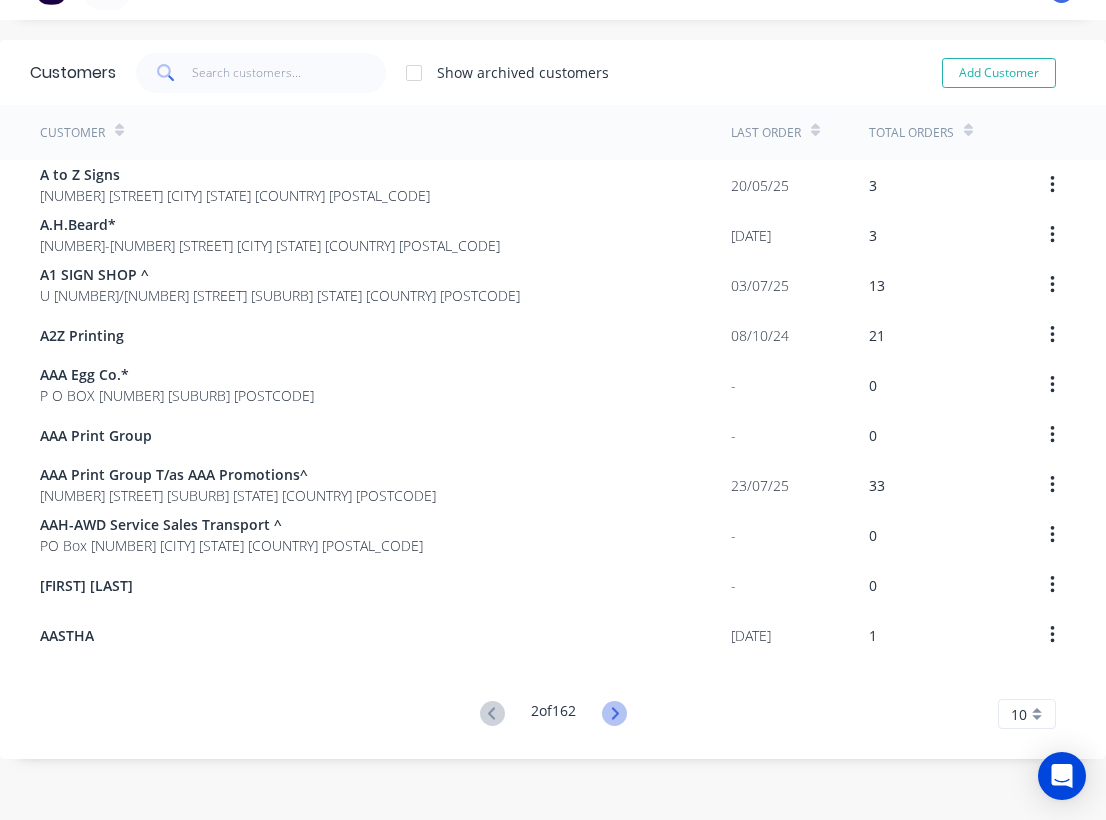 click 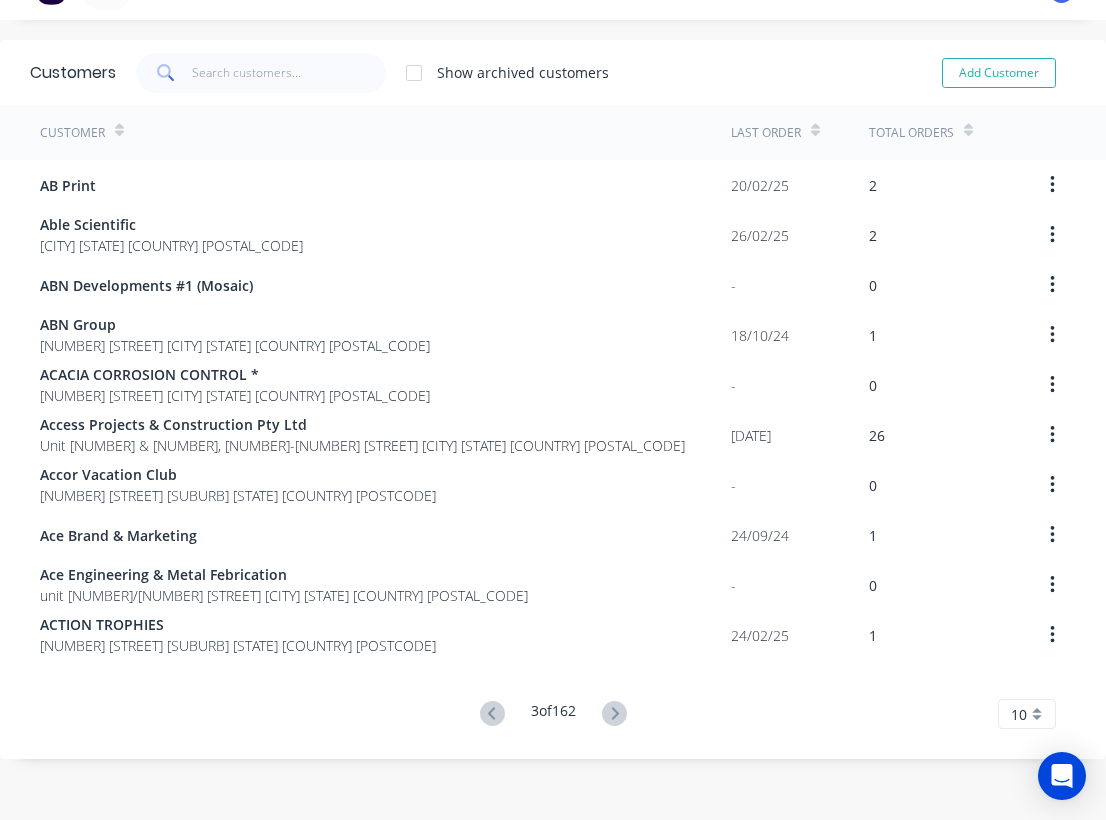 click 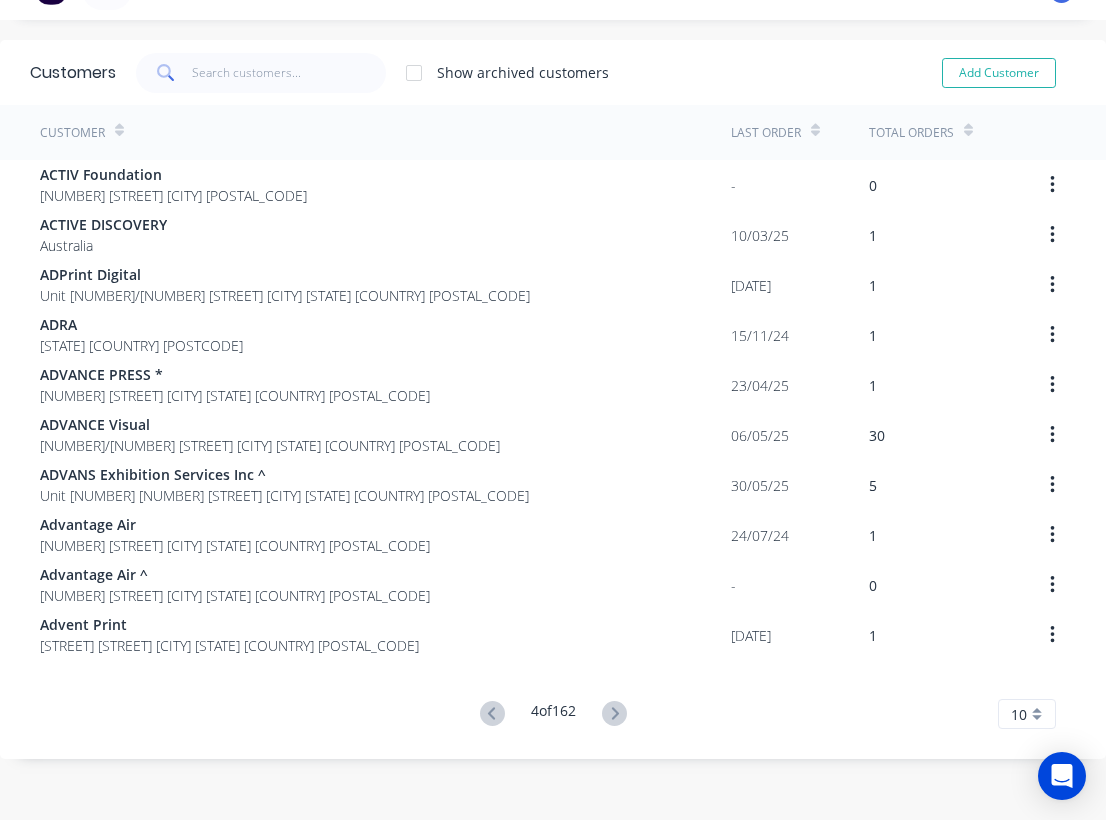 click 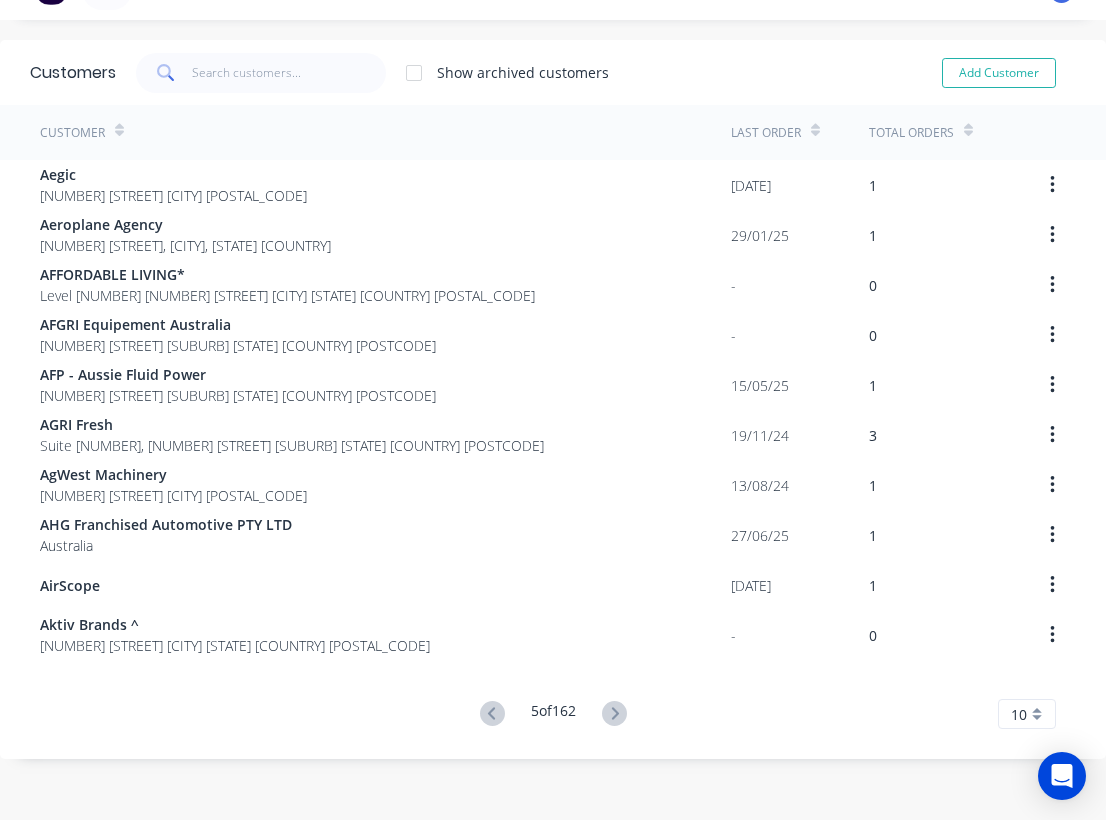 click 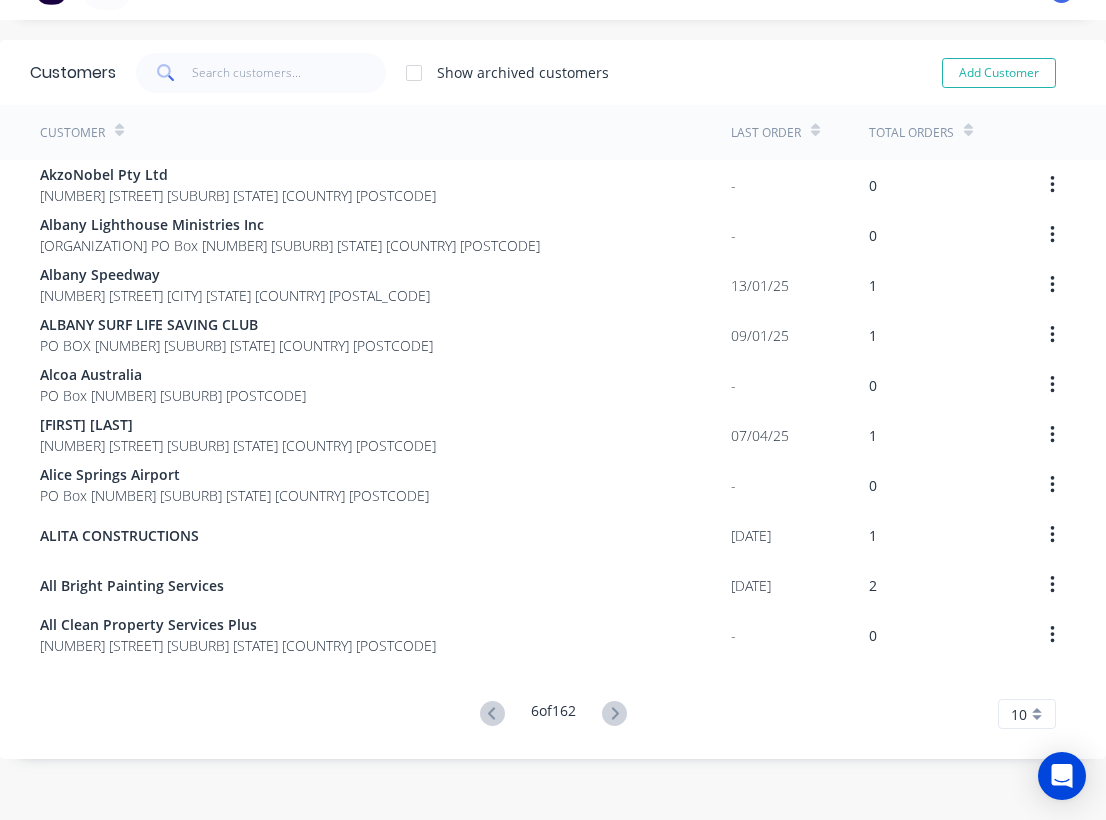 click 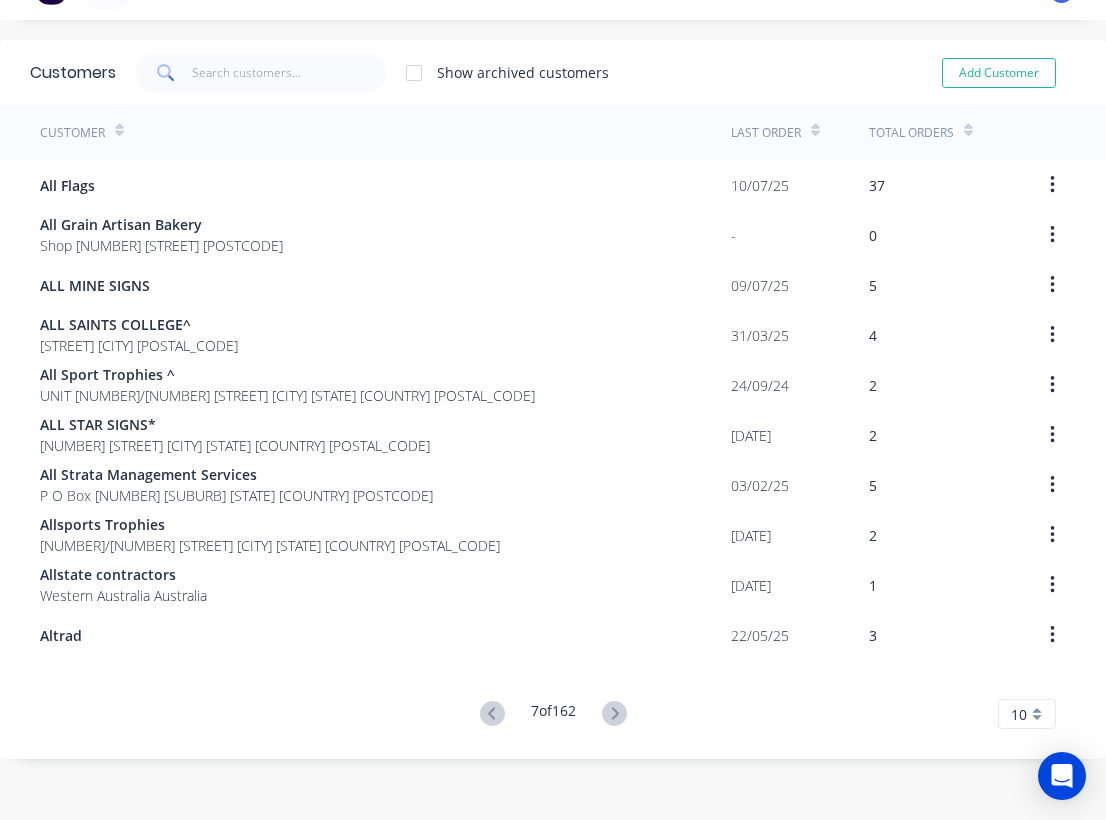 click 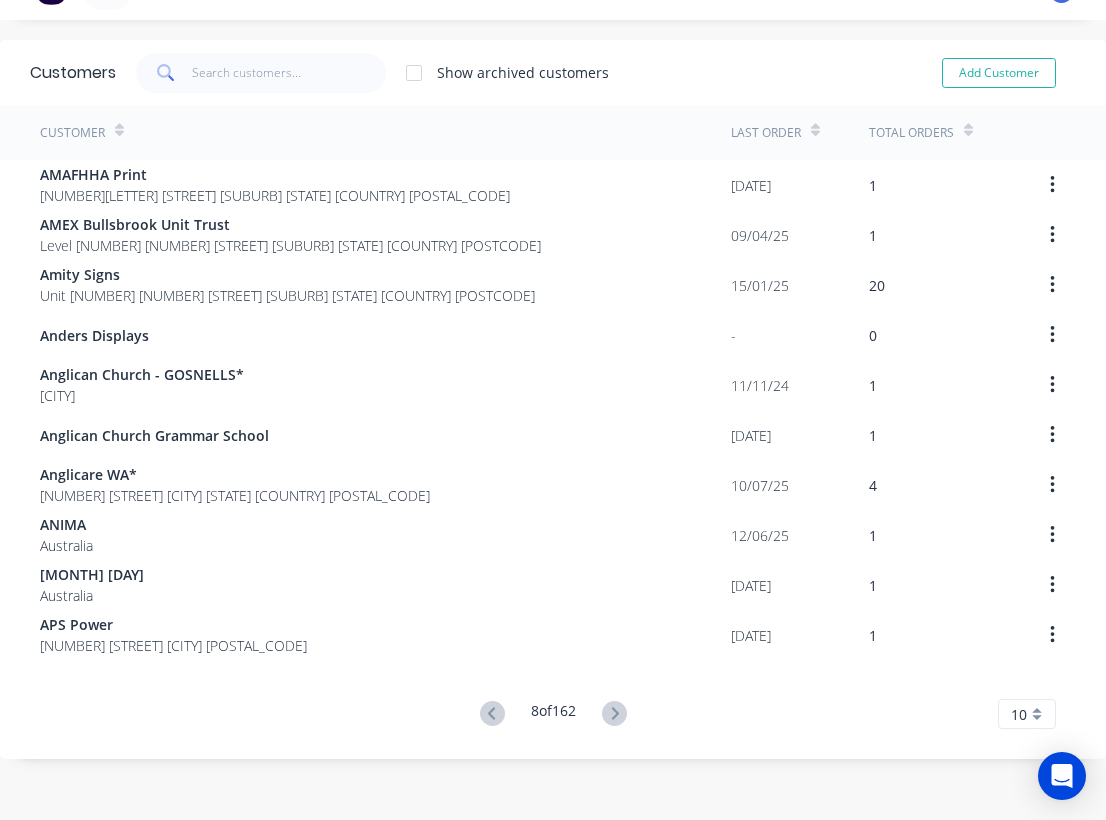 click 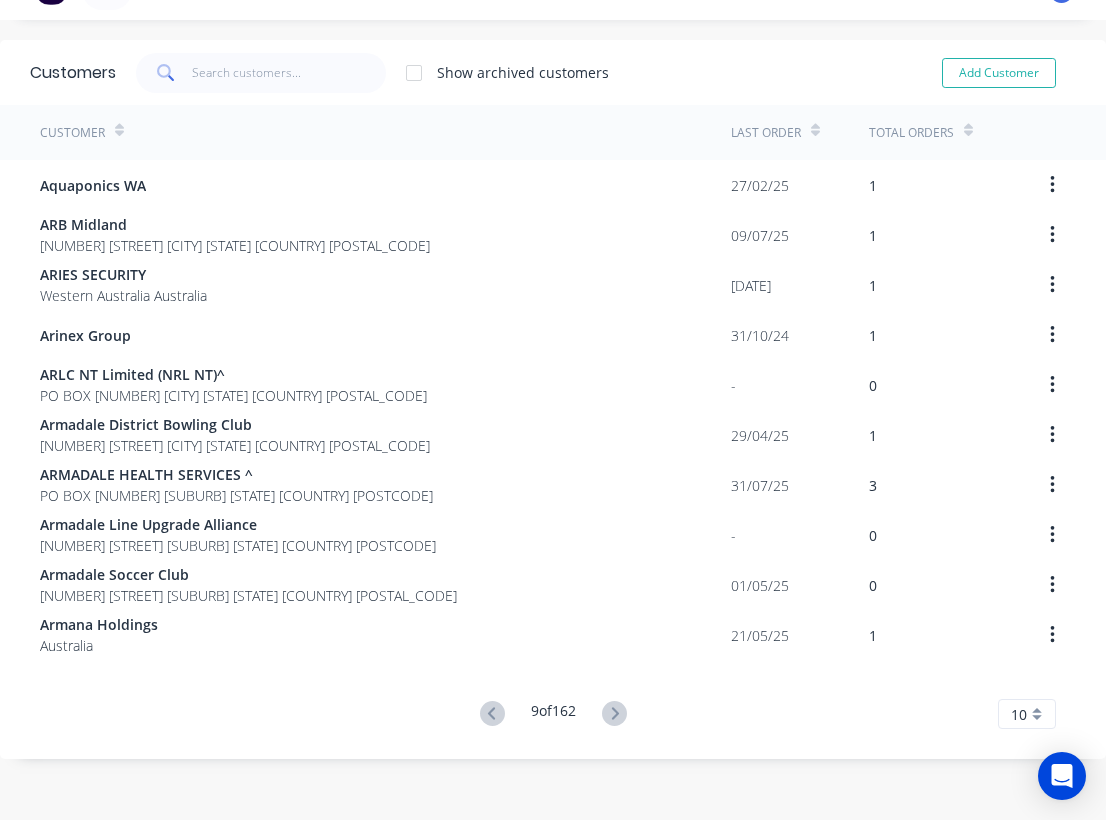 click 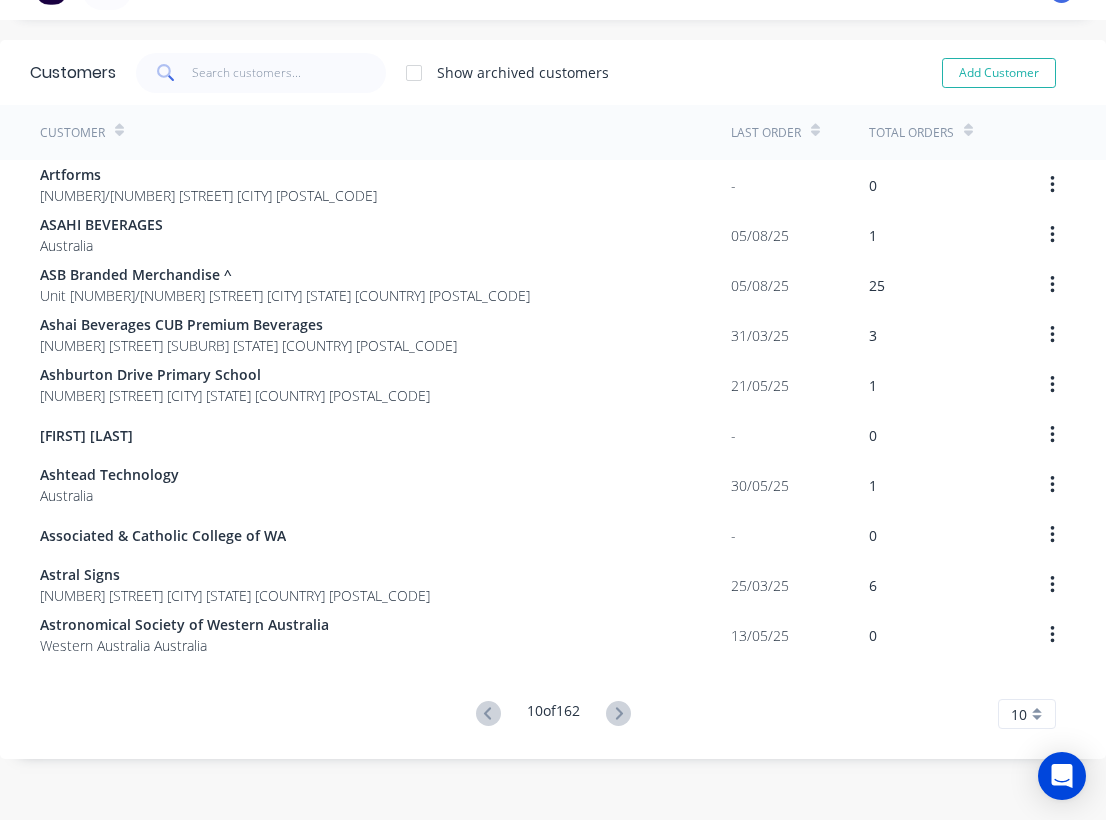 click 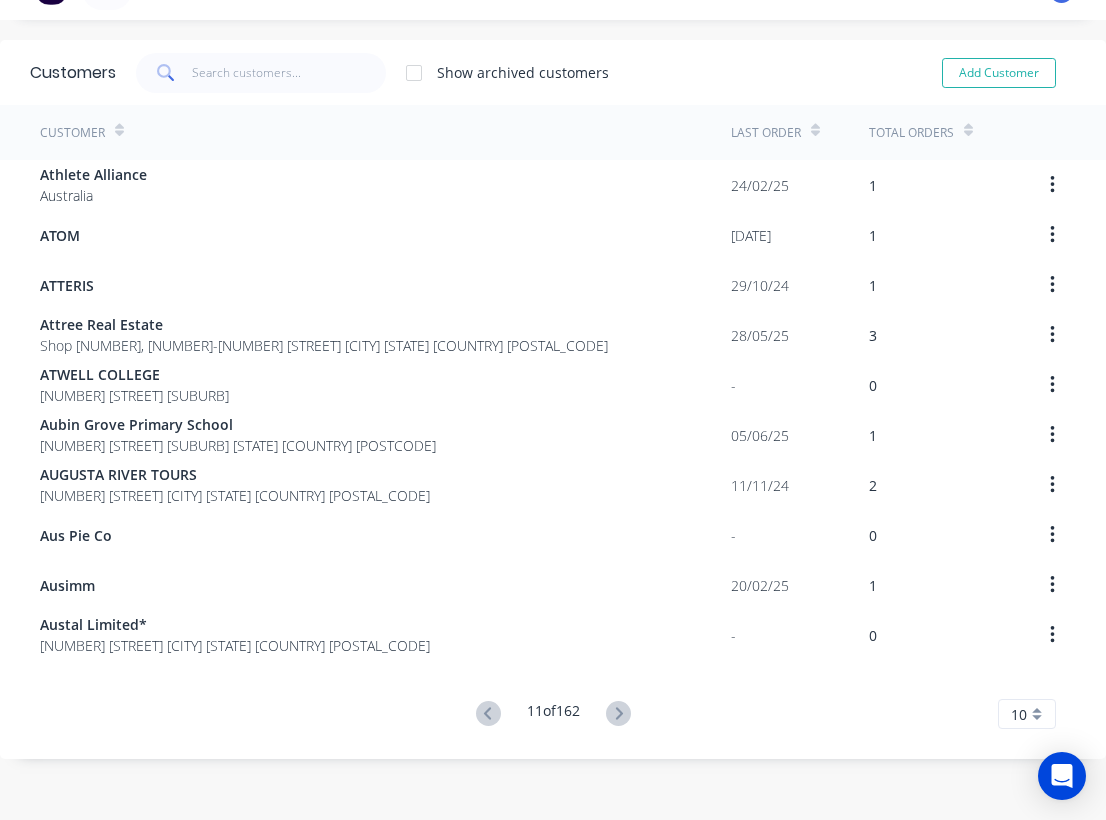 click 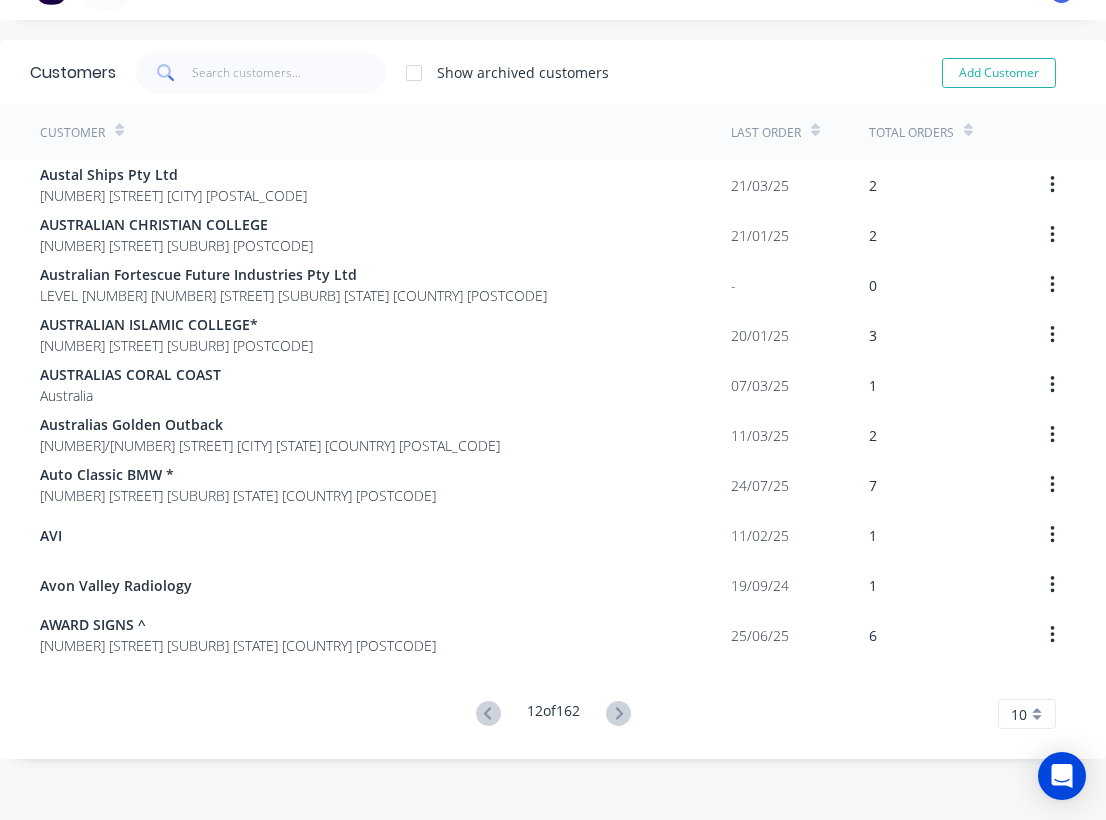click 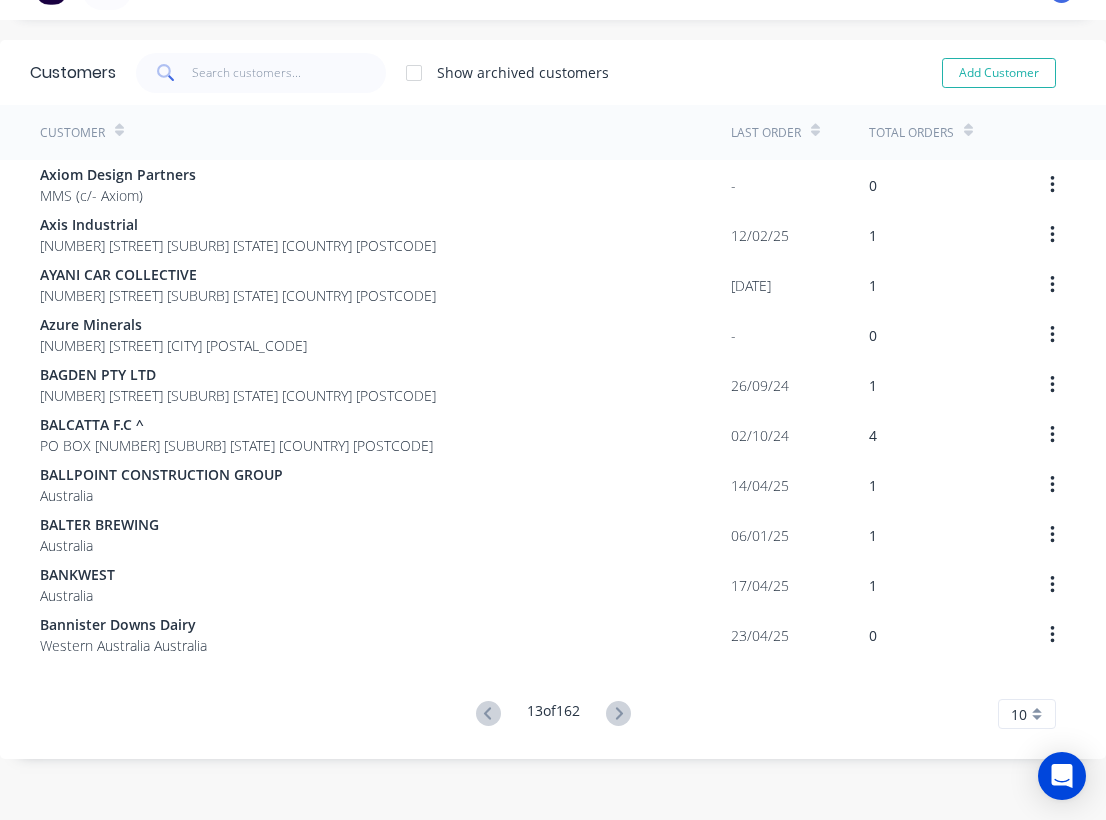 click 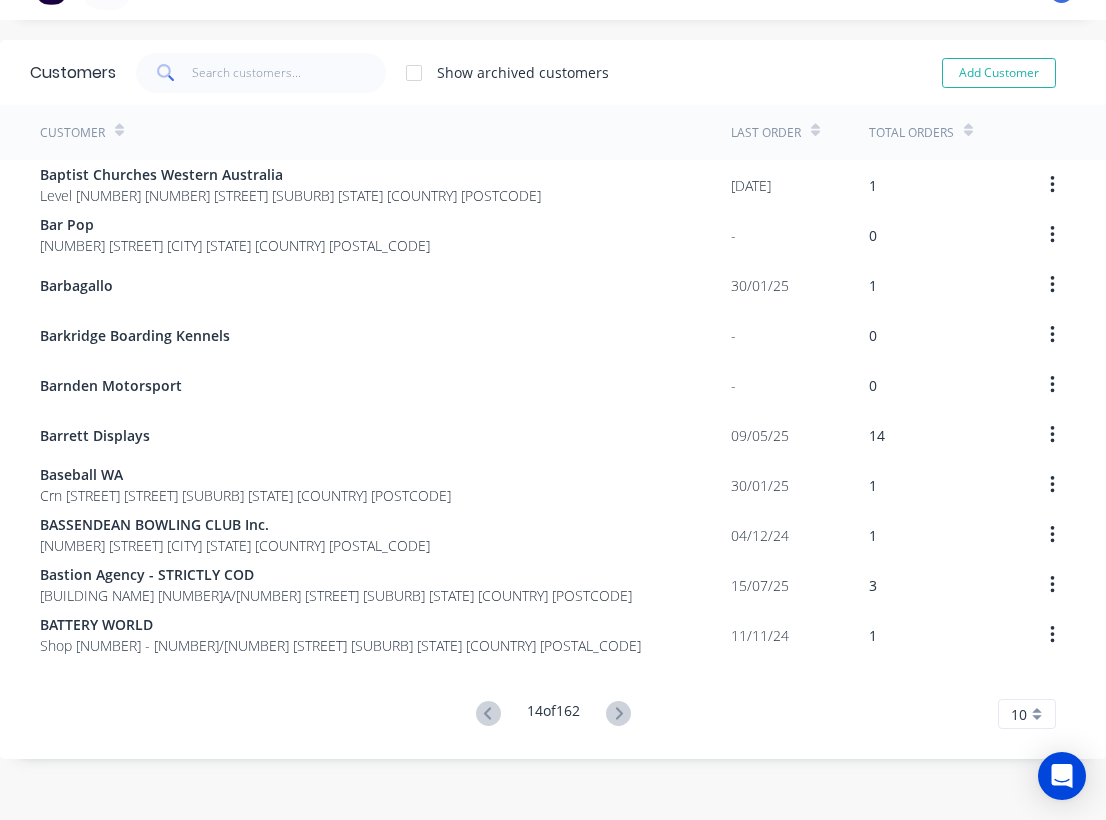 click 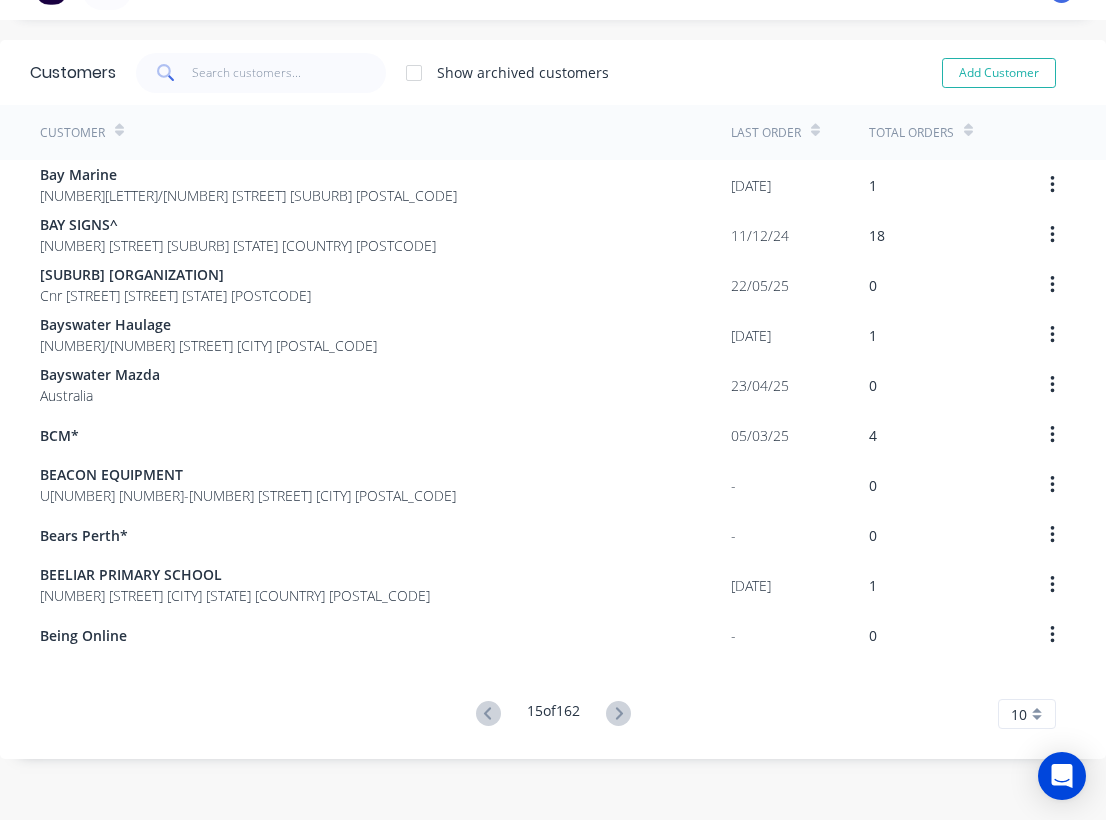 click 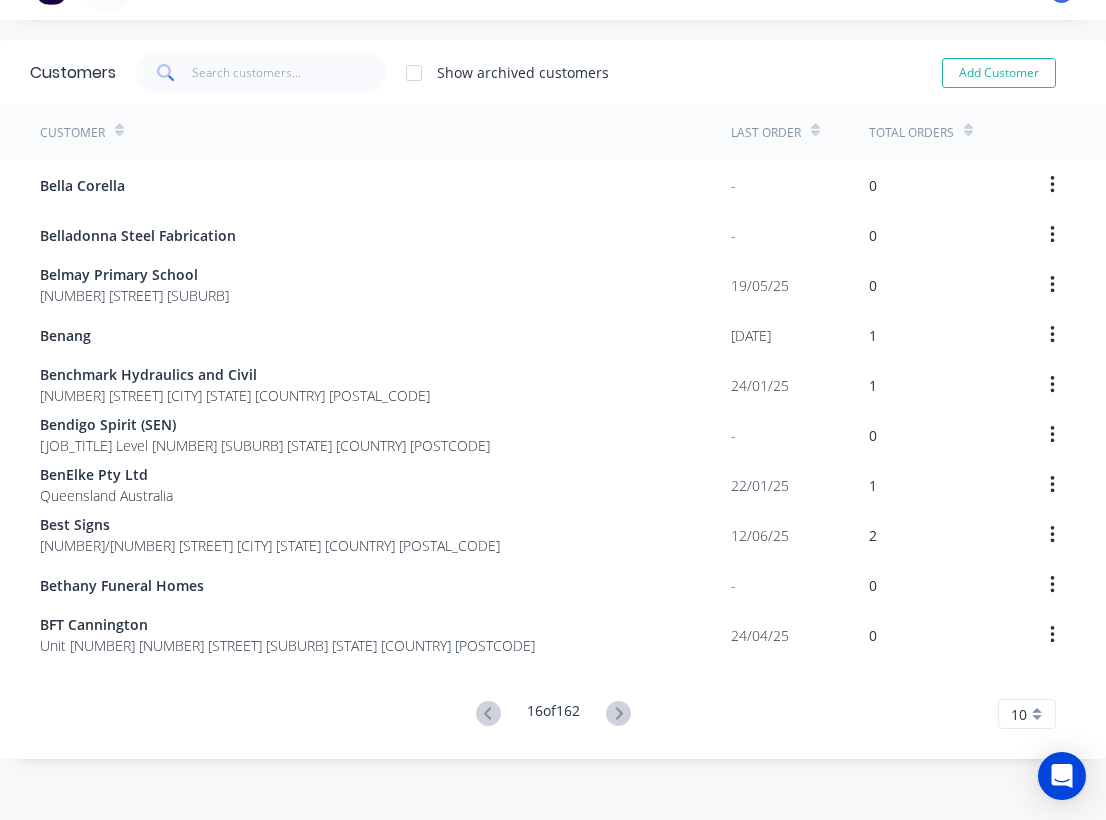 click 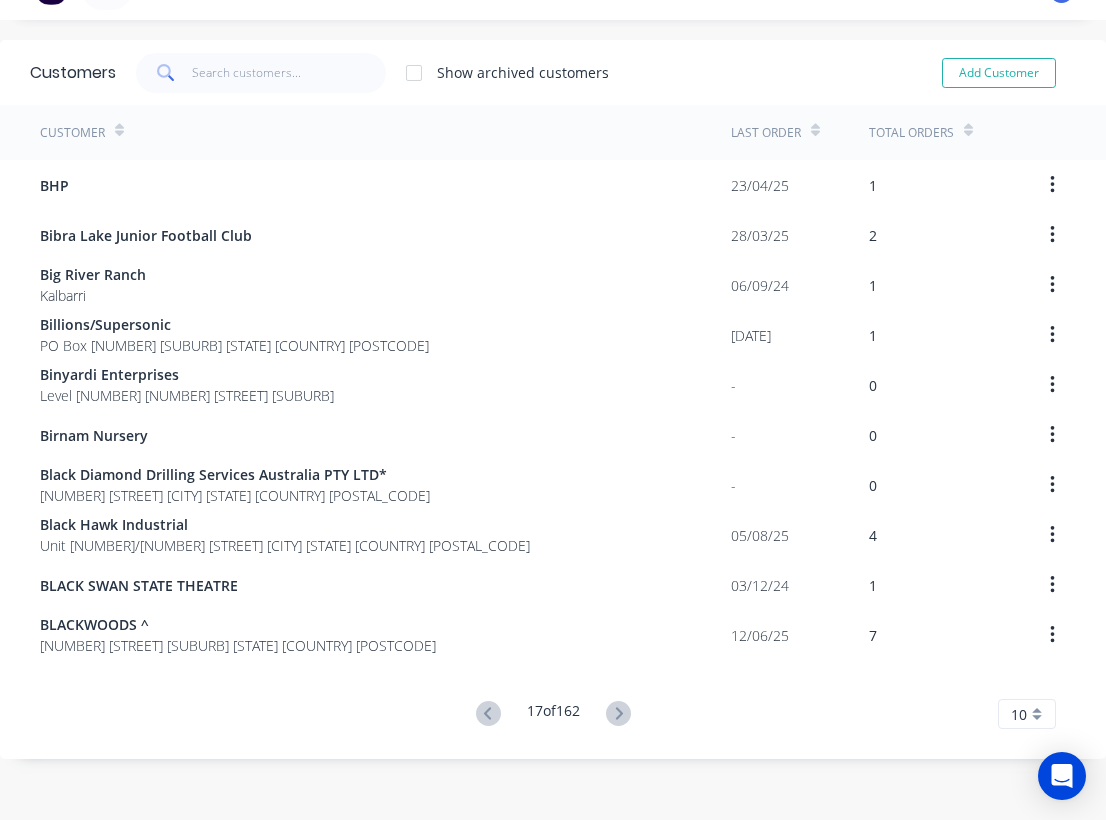 click 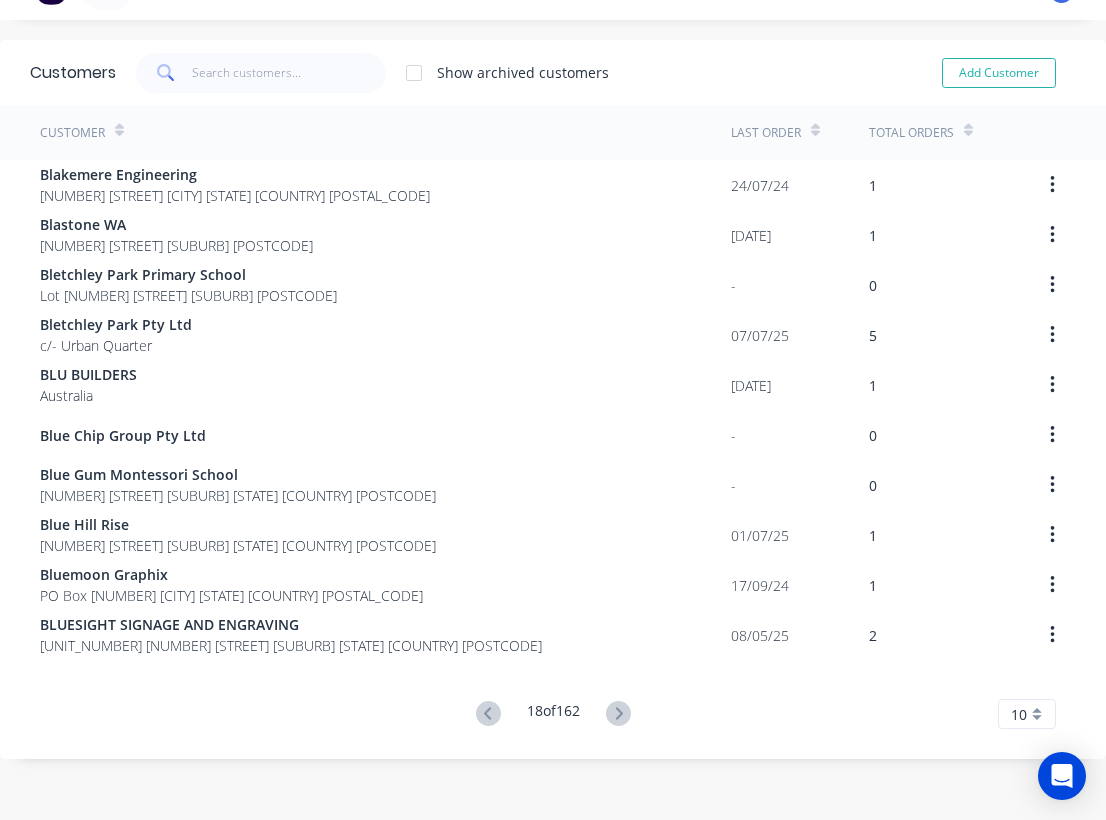 click 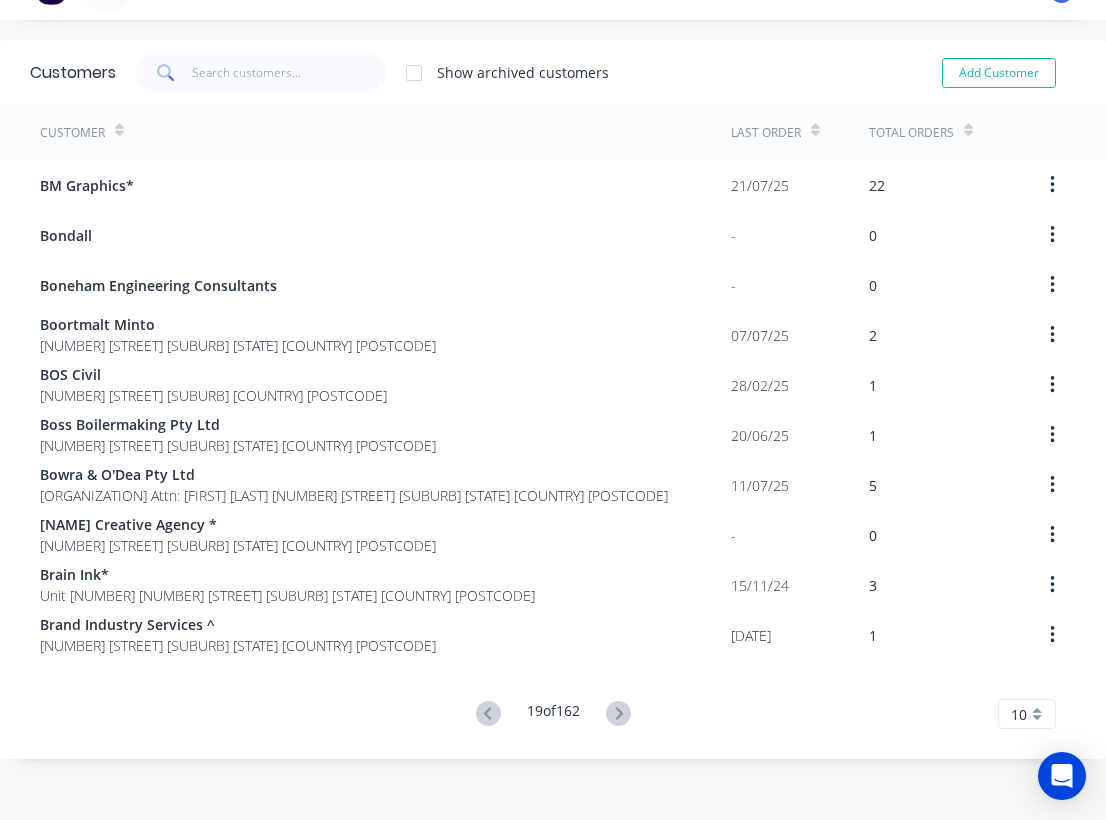 click 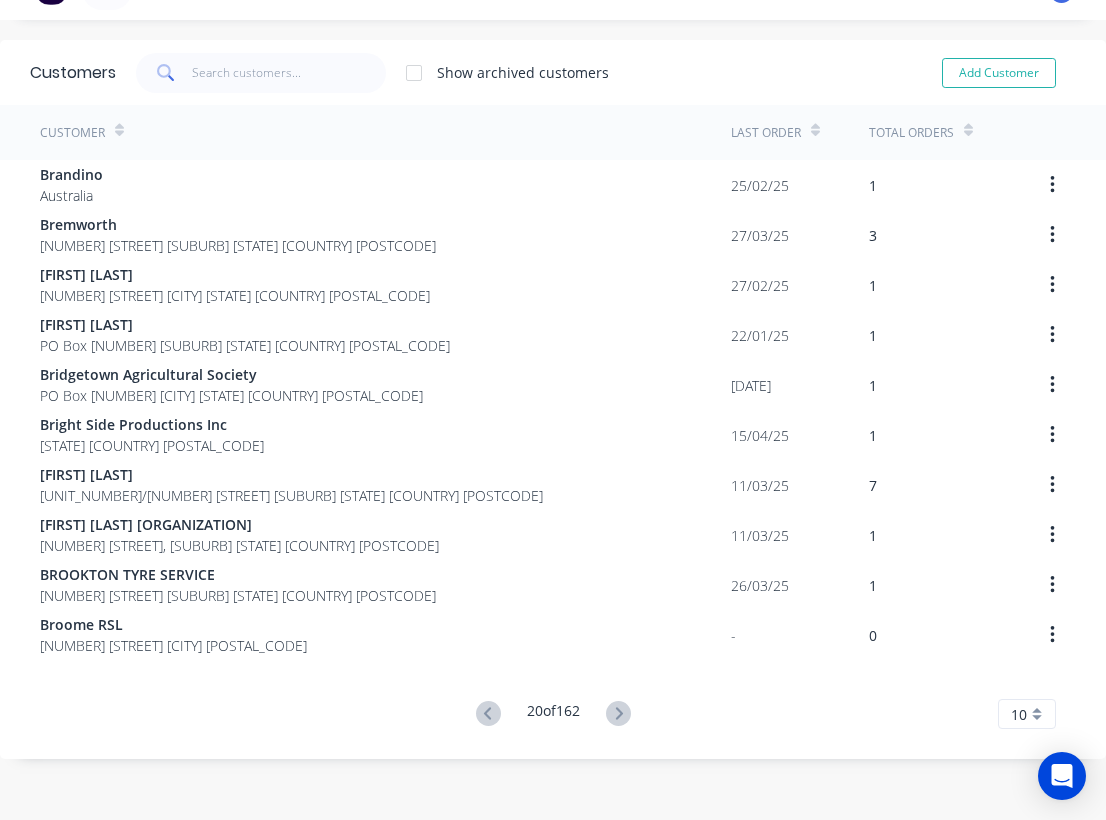 click 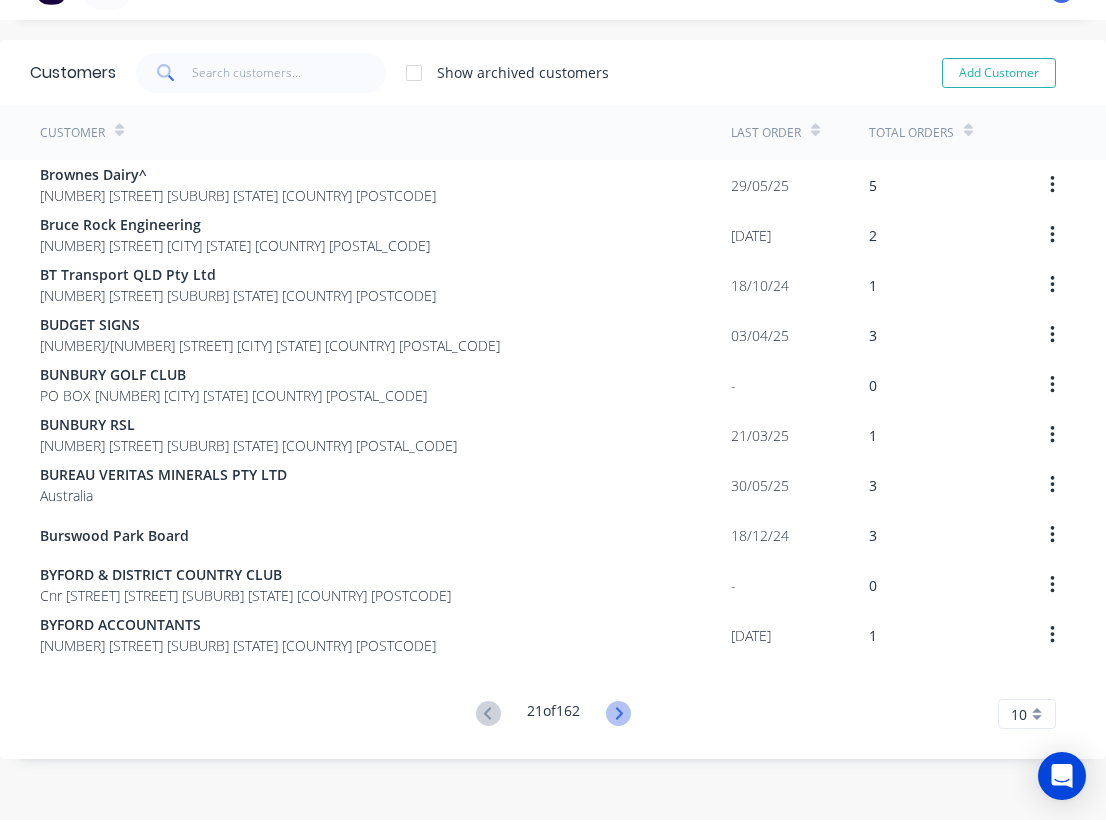 click 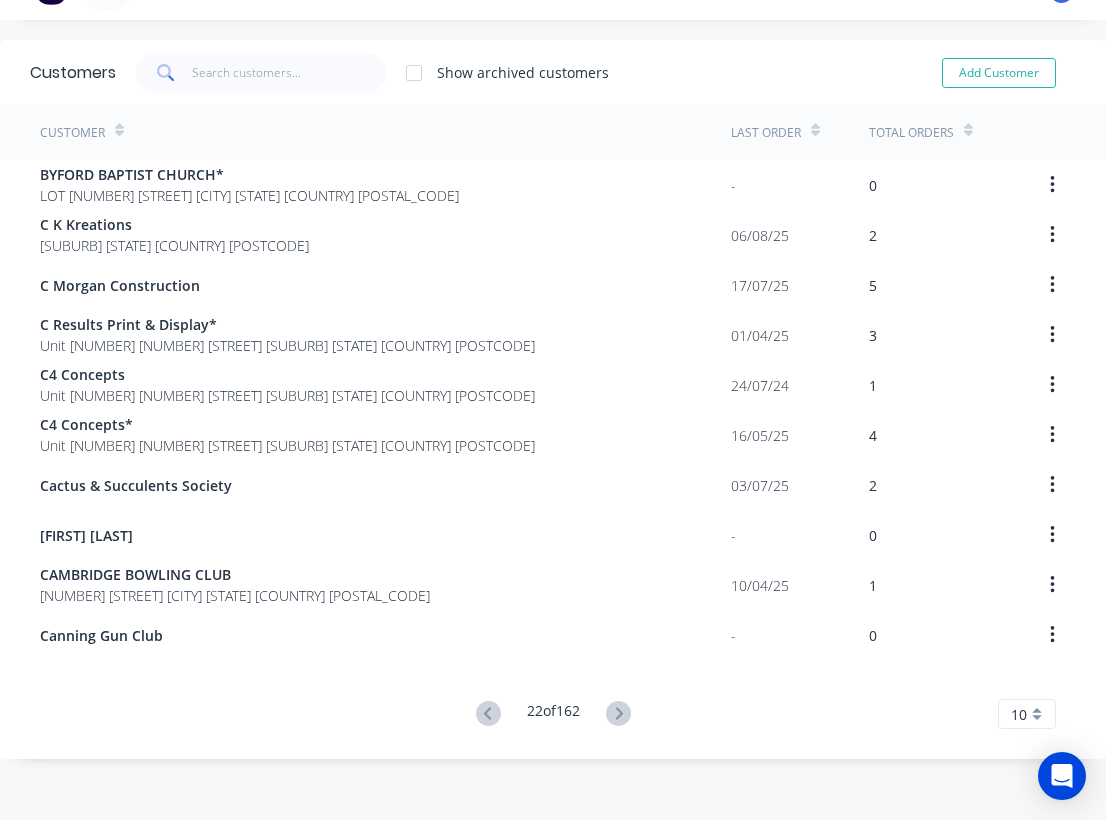 click 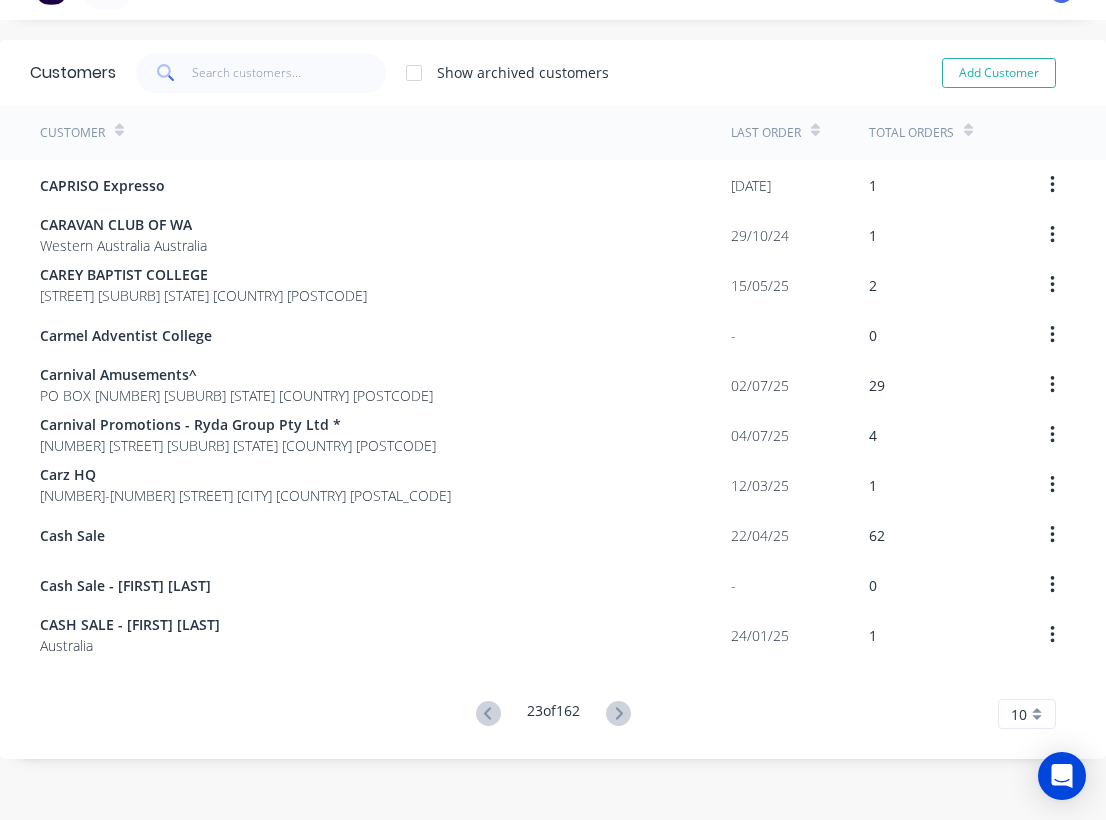 click 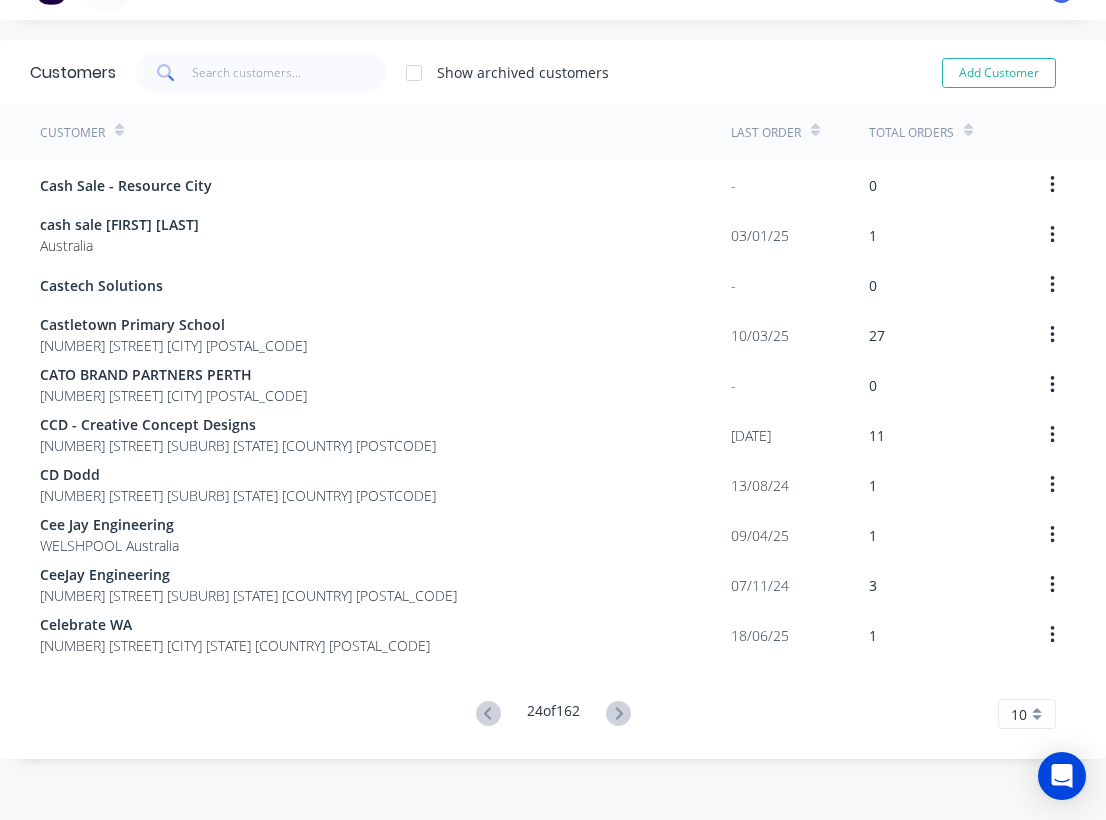 click 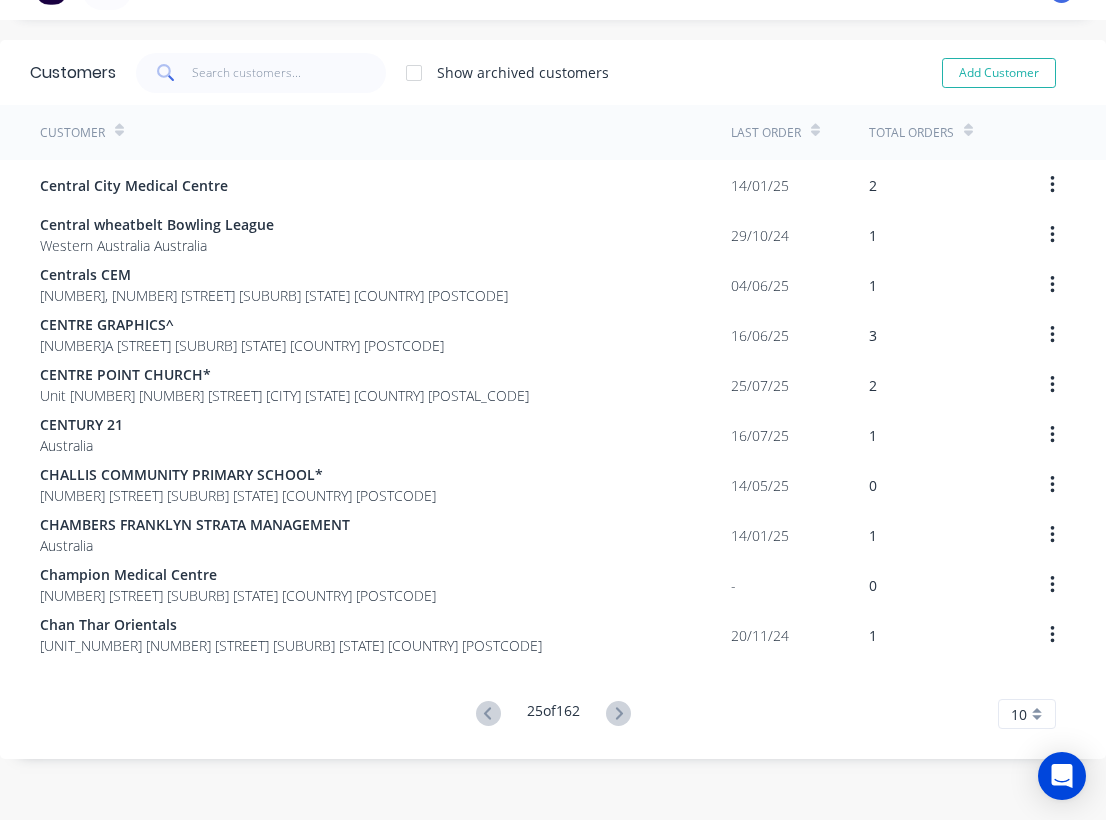 click 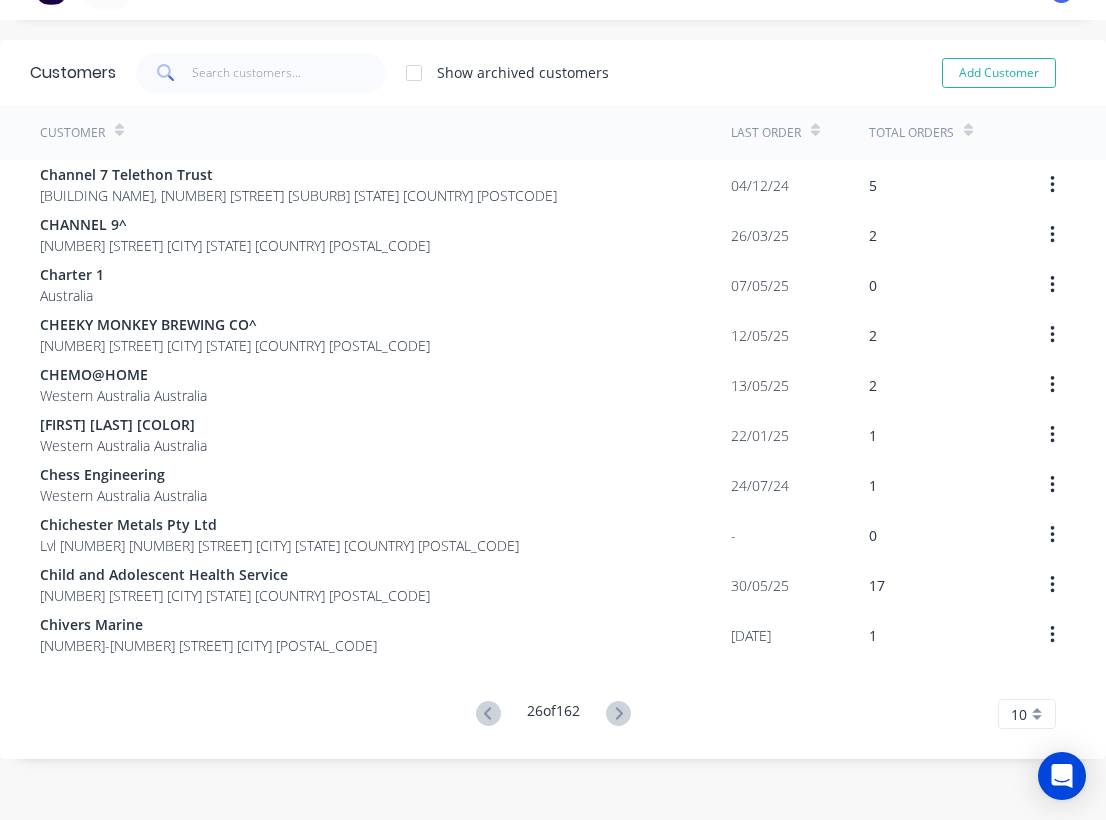 click 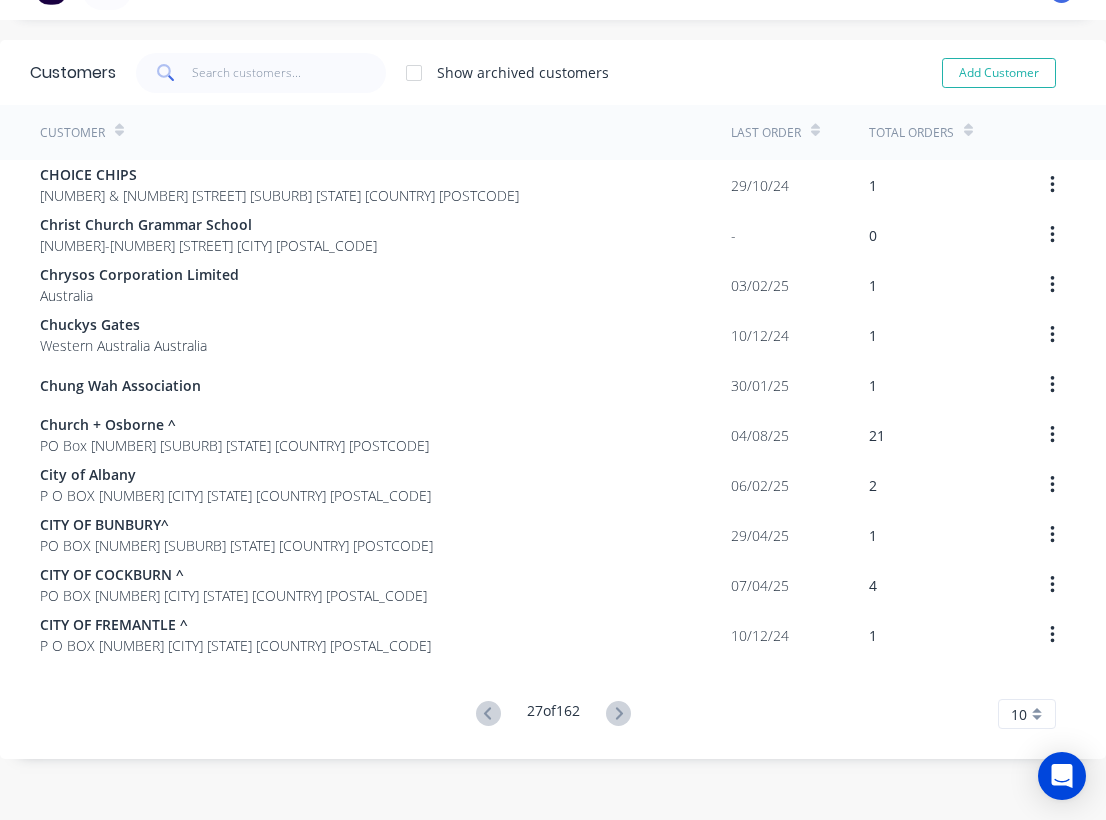 click 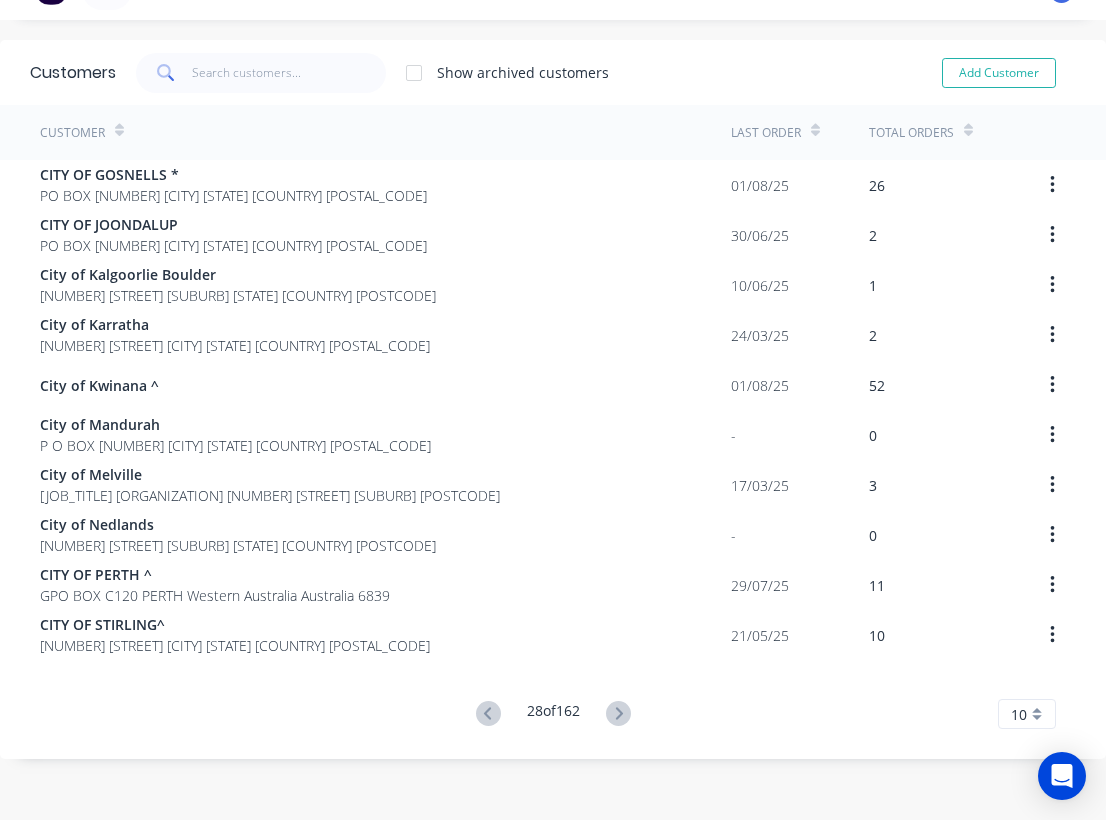click 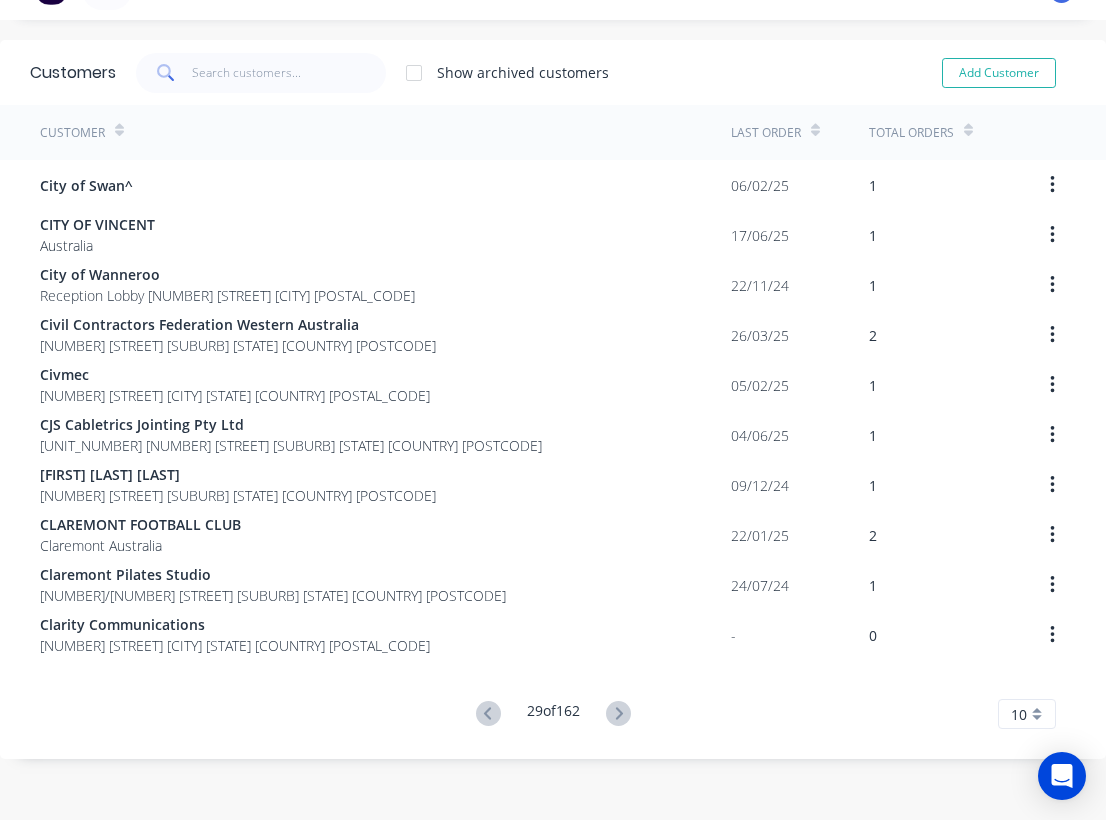 click 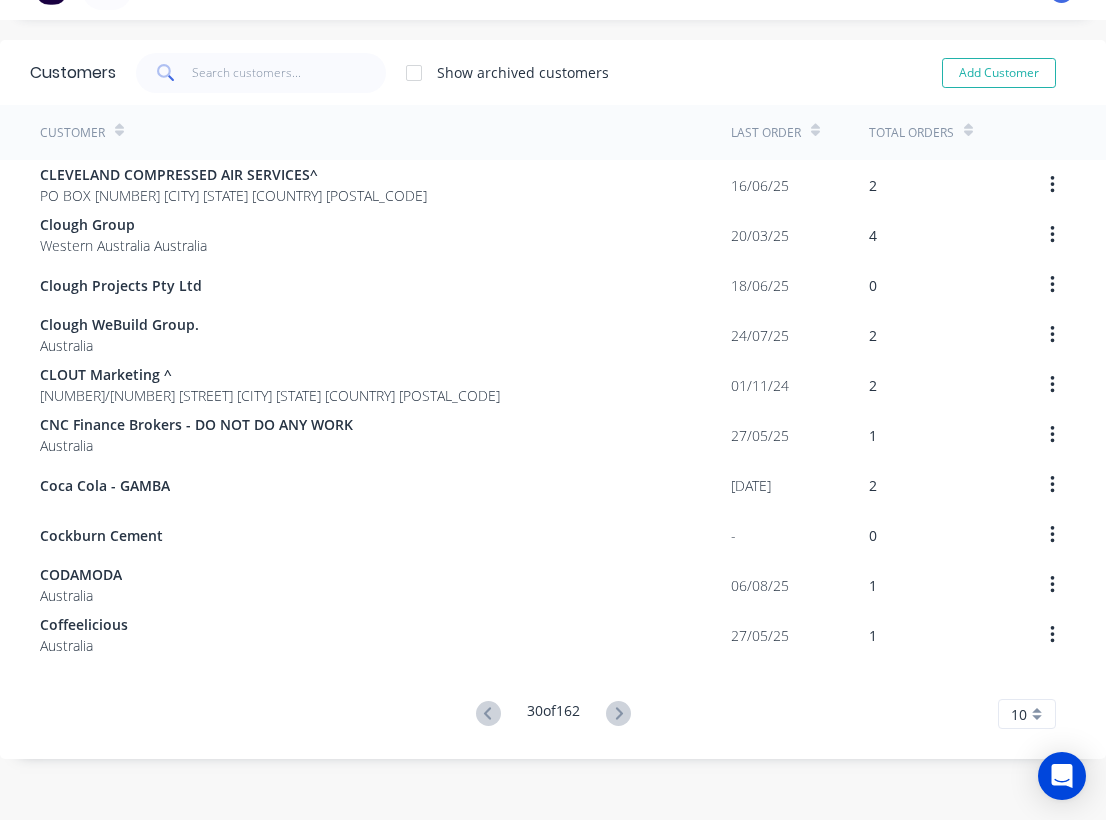 click 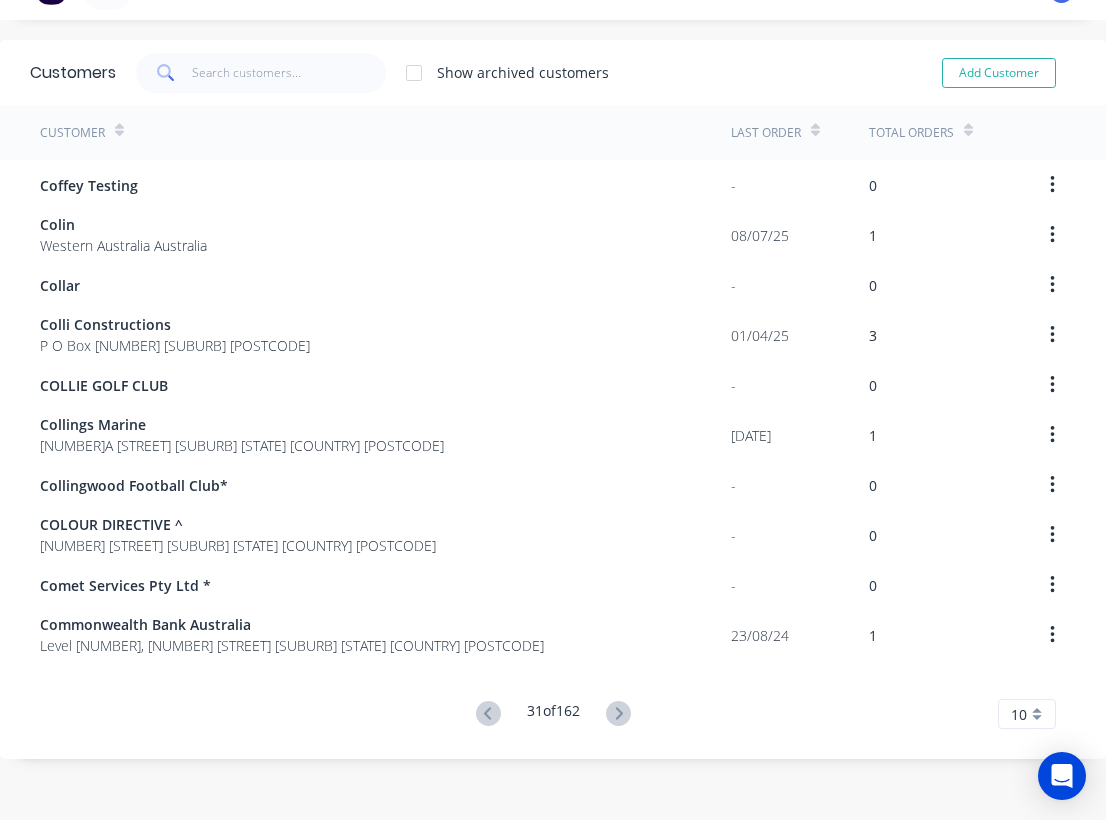 click 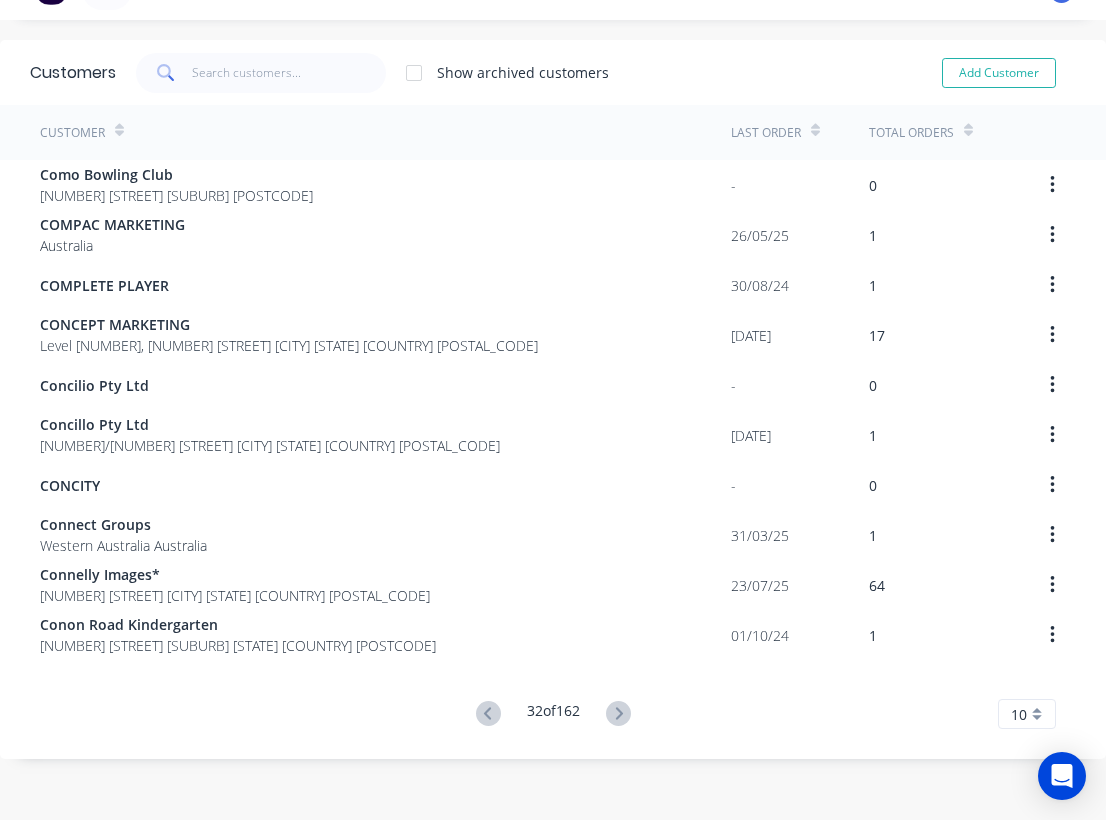 click 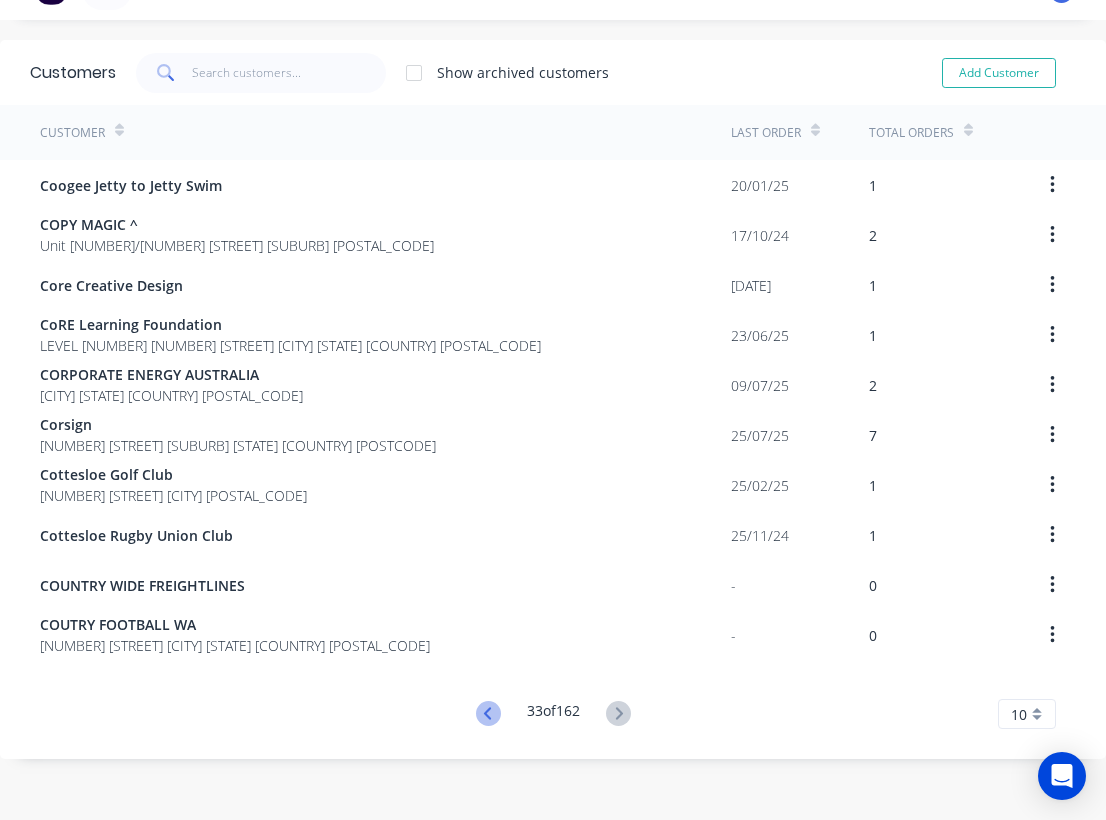 click 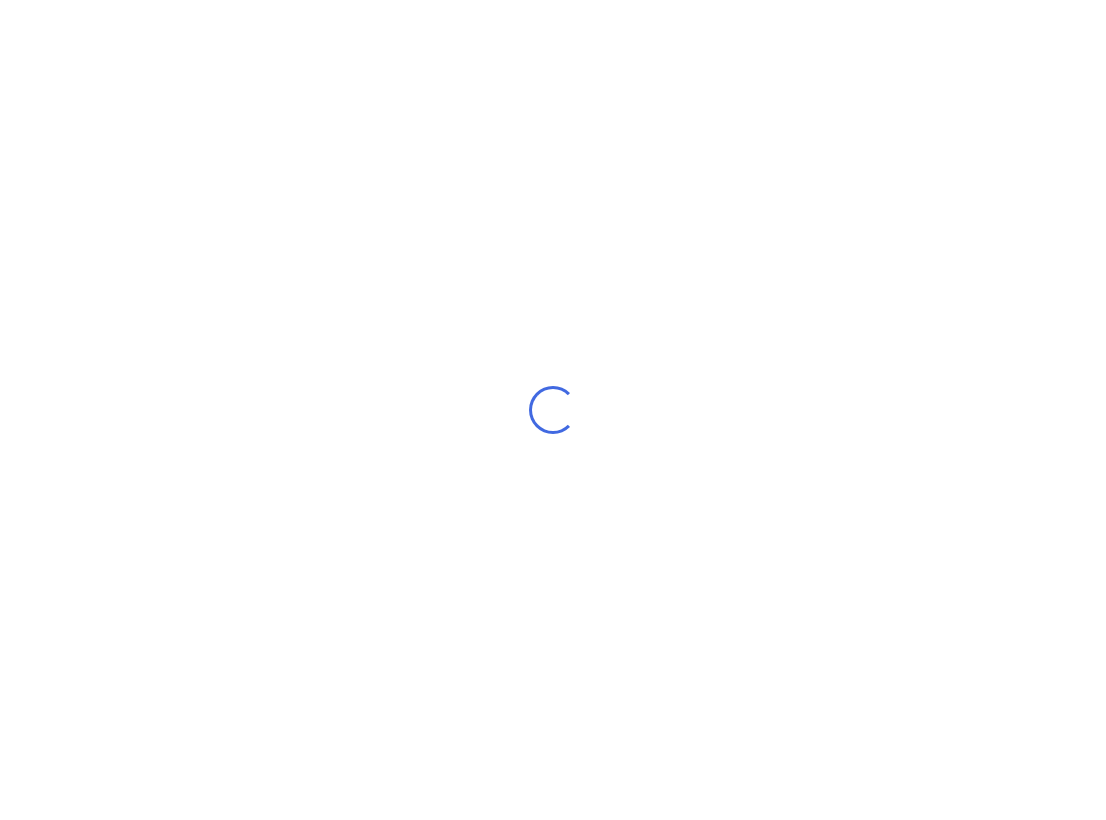 scroll, scrollTop: 0, scrollLeft: 0, axis: both 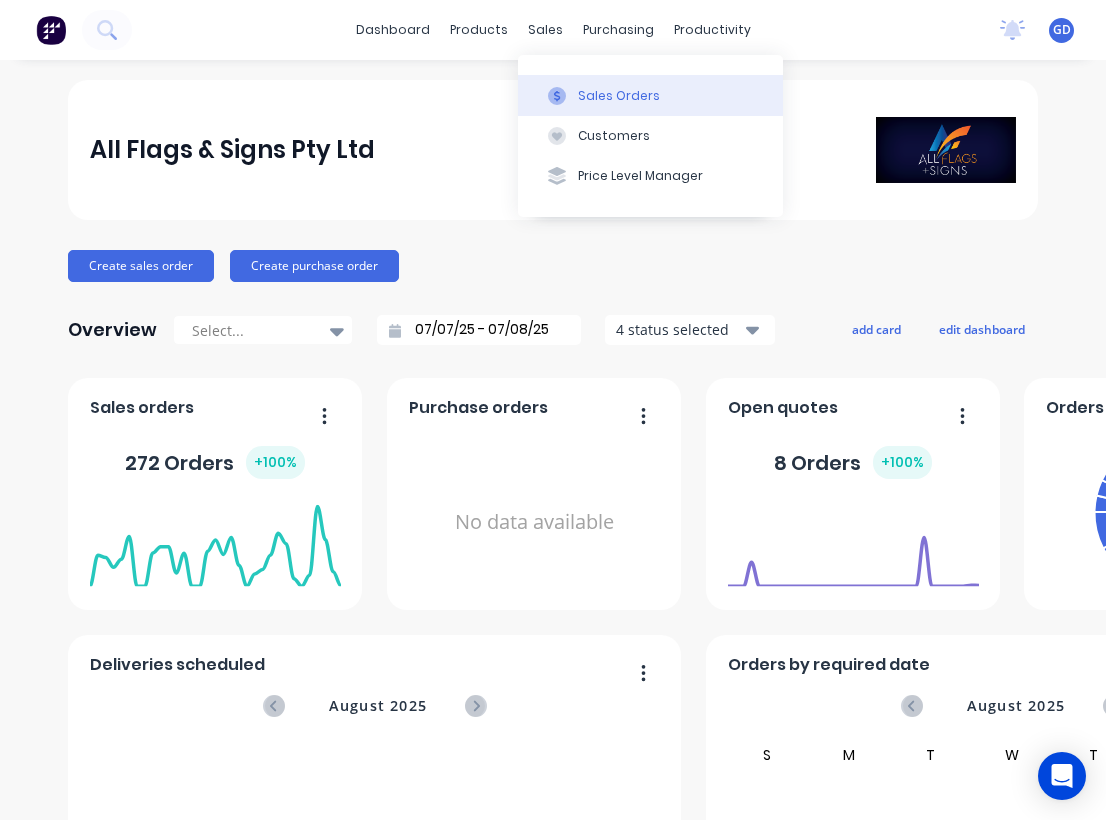 click on "Sales Orders" at bounding box center [619, 96] 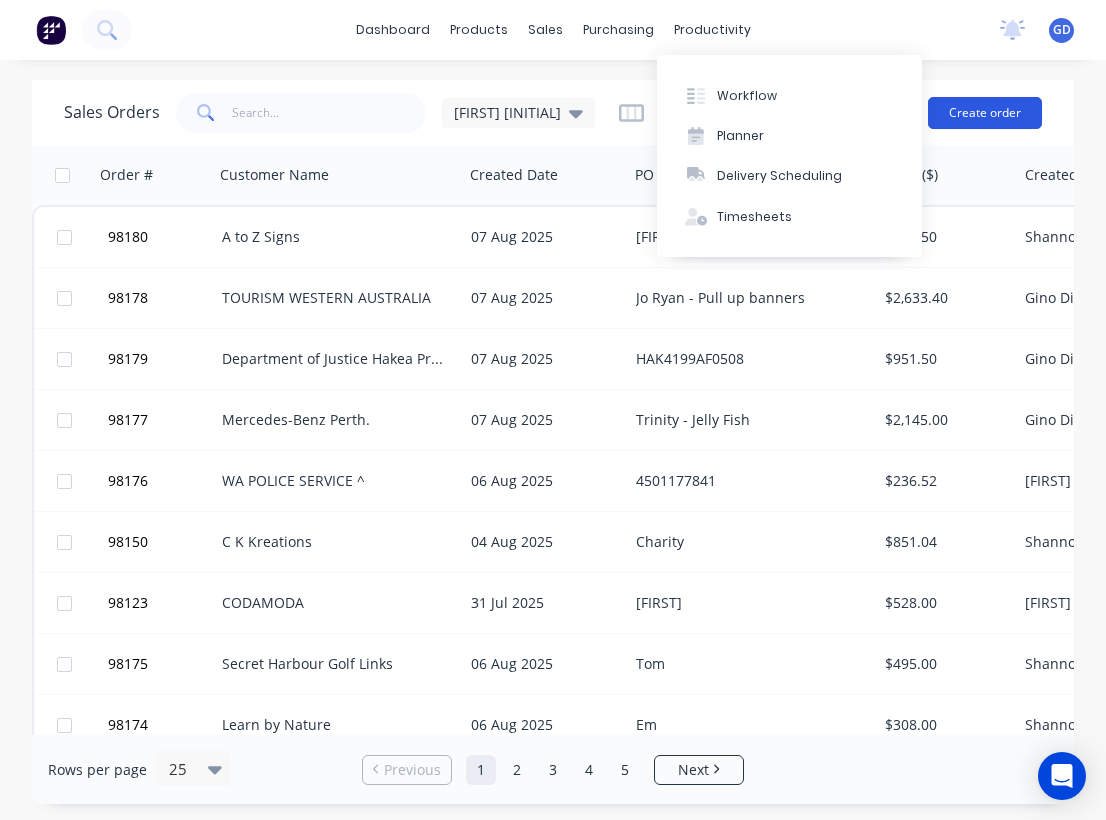 click on "Create order" at bounding box center (985, 113) 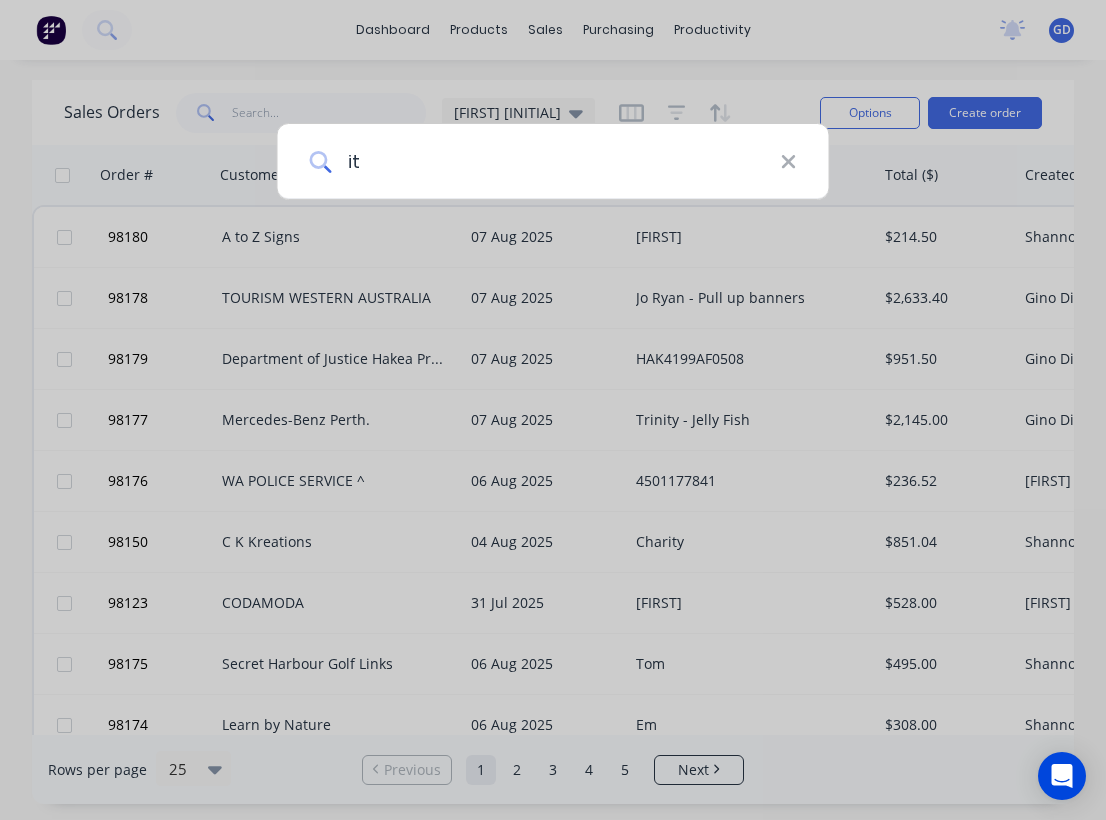 type on "i" 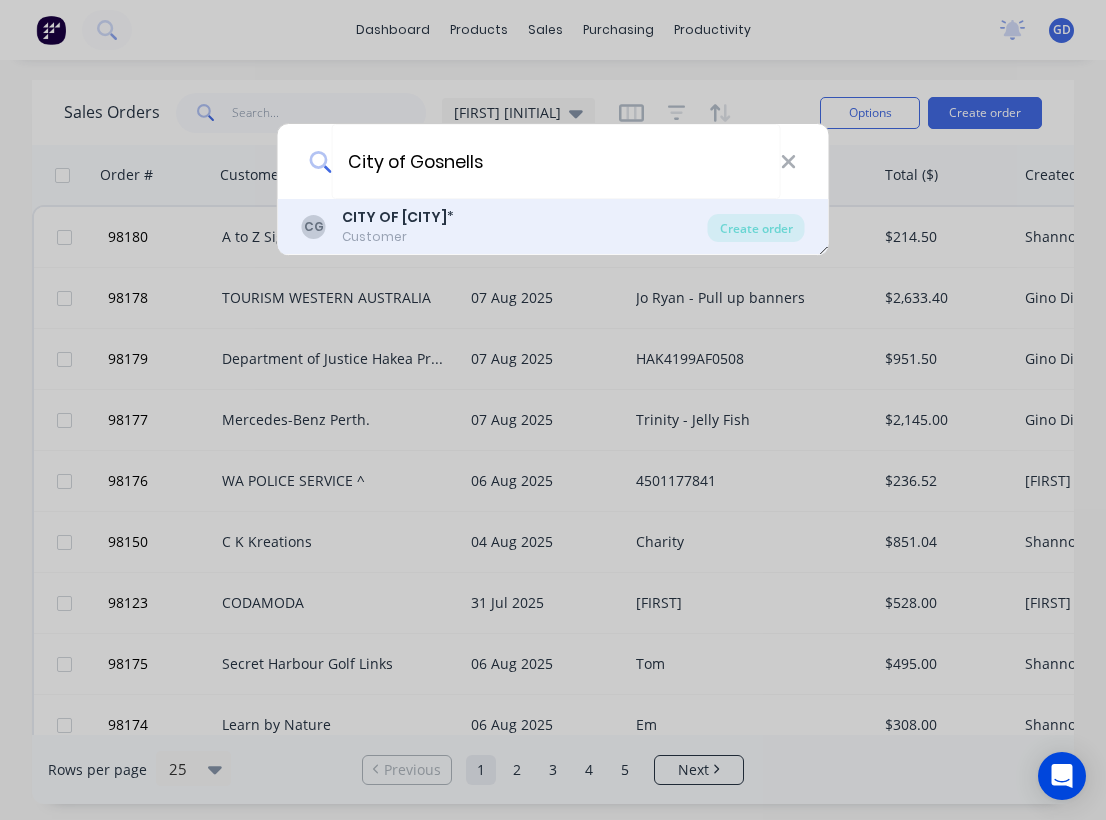 type on "City of Gosnells" 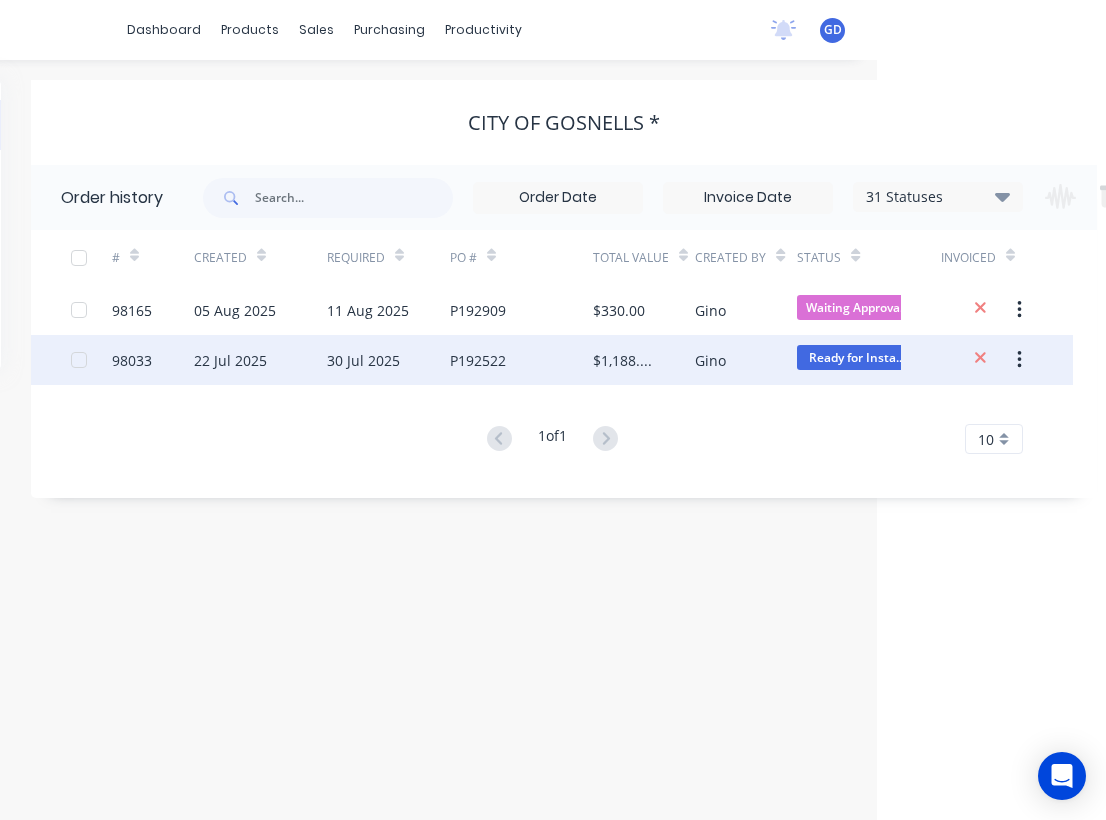 scroll, scrollTop: 0, scrollLeft: 317, axis: horizontal 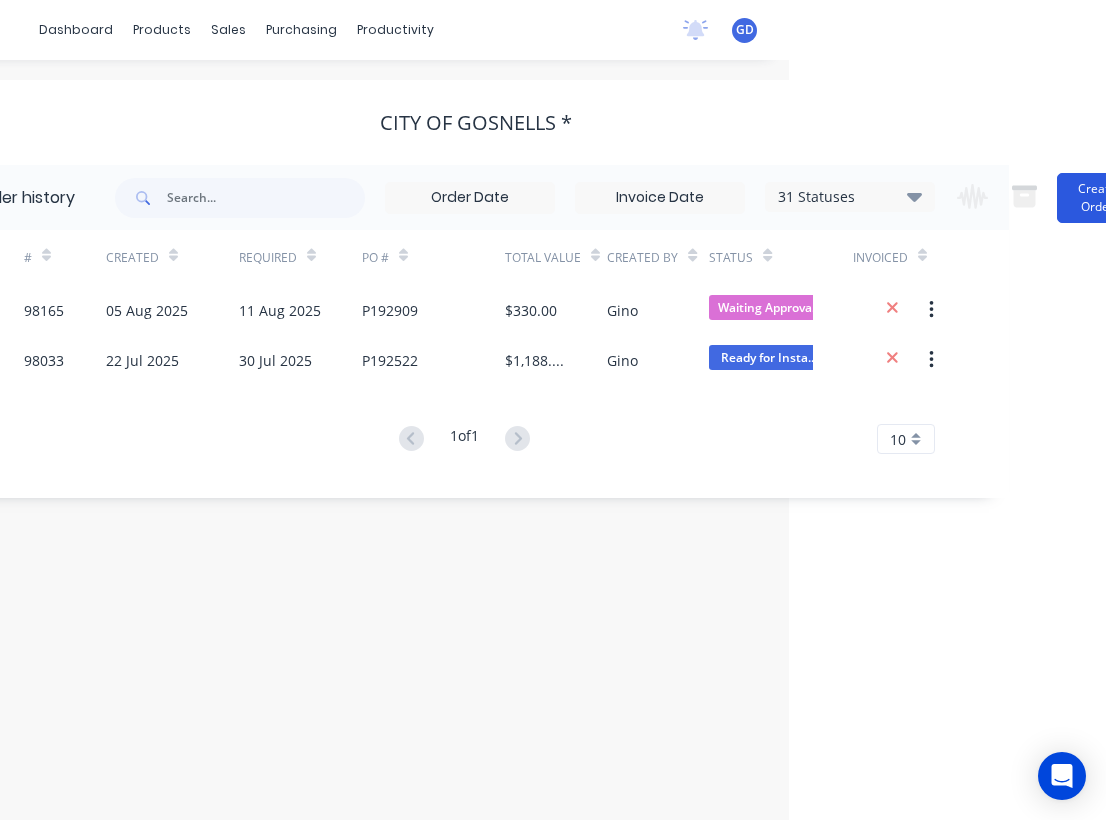click on "Create Order" at bounding box center [1097, 198] 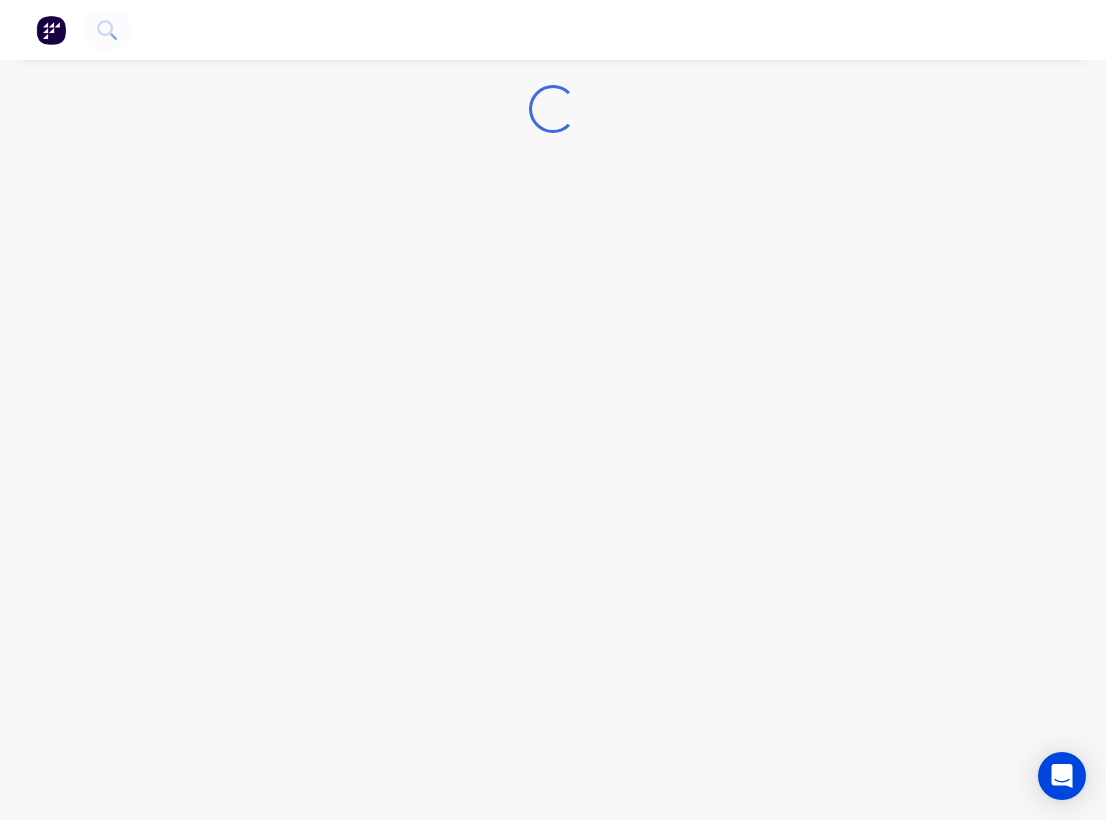 scroll, scrollTop: 0, scrollLeft: 0, axis: both 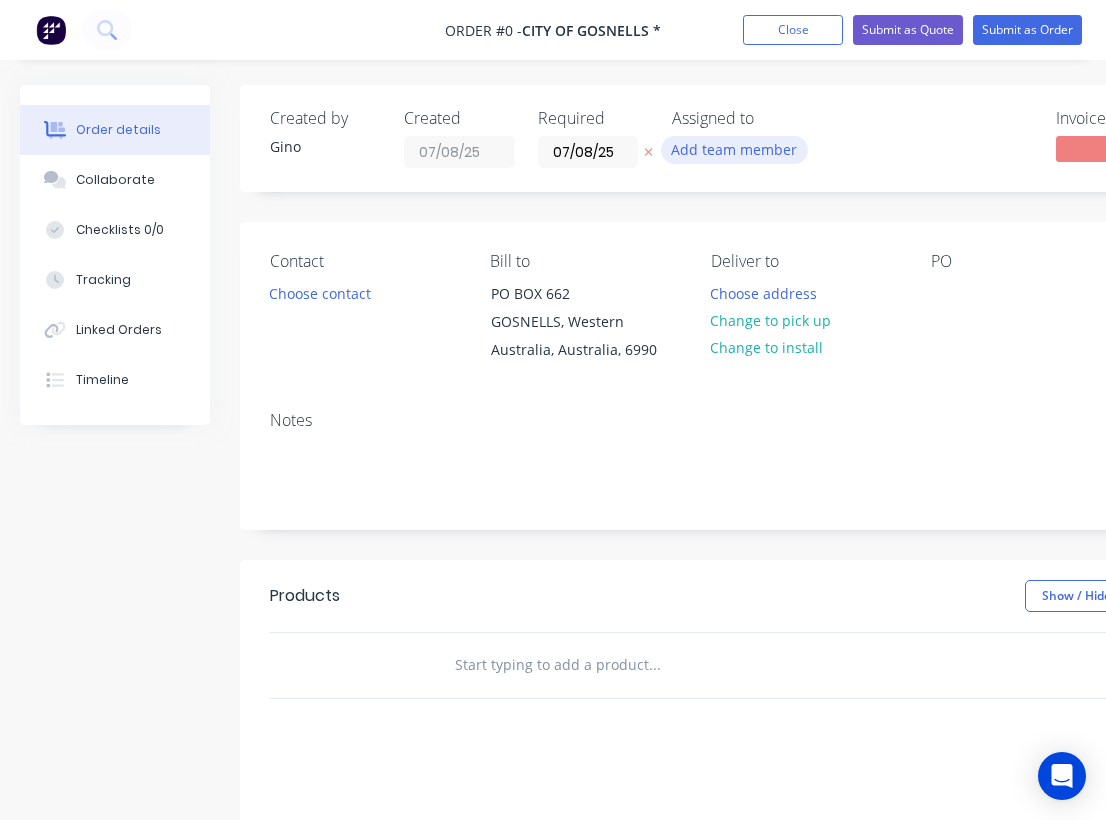 click on "Add team member" at bounding box center (734, 149) 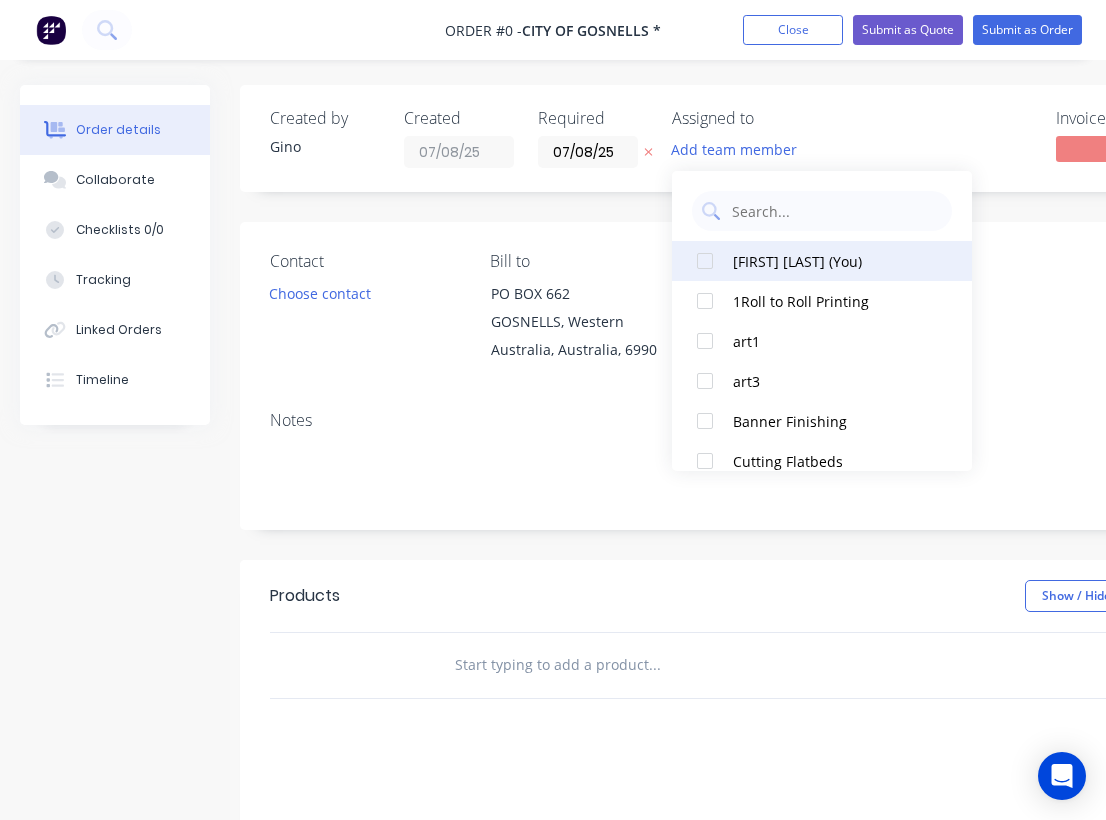 click on "[FIRST] [LAST] (You)" at bounding box center (833, 261) 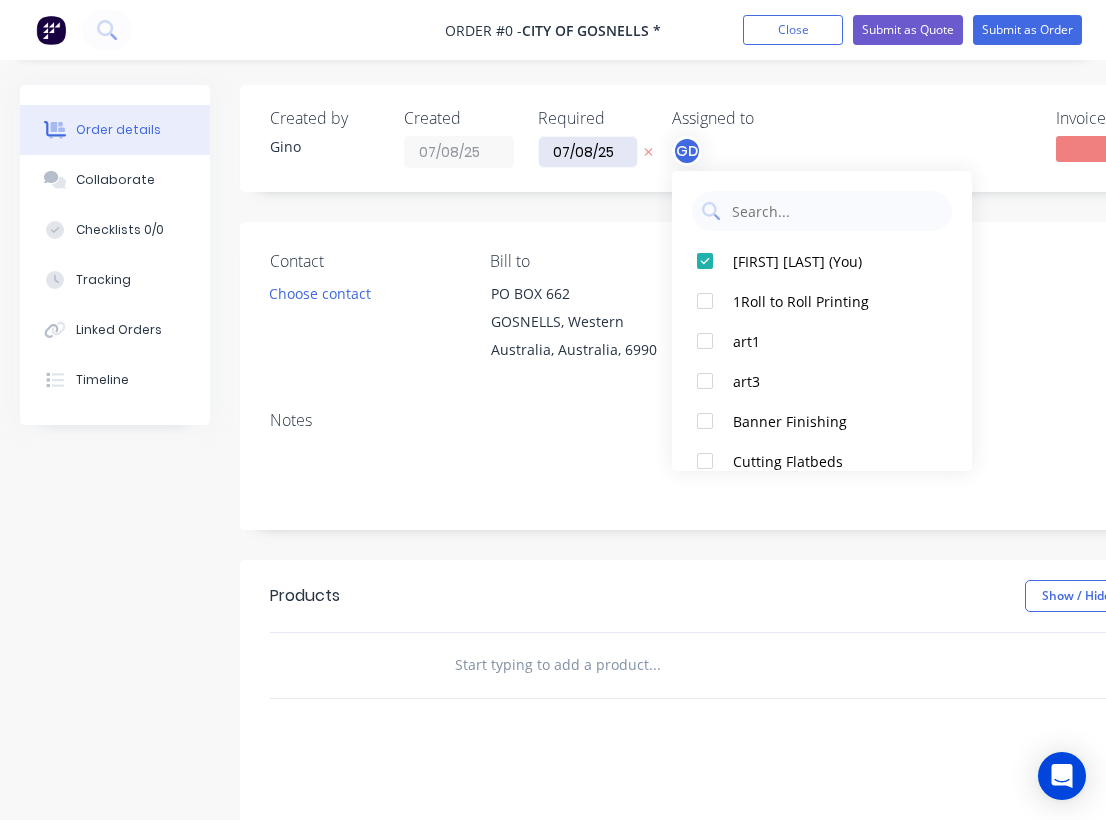 click on "Order details Collaborate Checklists 0/0 Tracking Linked Orders Timeline   Order details   Collaborate   Checklists   Tracking   Linked Orders   Timeline Created by Gino Created 07/08/25 Required 07/08/25 Assigned to GD Invoiced No Status Draft Contact Choose contact Bill to PO BOX 662  GOSNELLS, Western Australia, Australia, 6990 Deliver to Choose address Change to pick up Change to install PO Labels Add labels Notes Products Show / Hide columns Add product     add delivery fee add markup add discount Labour $0.00 Sub total $0.00 Margin $0.00  ( 0 %) Tax $0.00 Total $0.00" at bounding box center [695, 647] 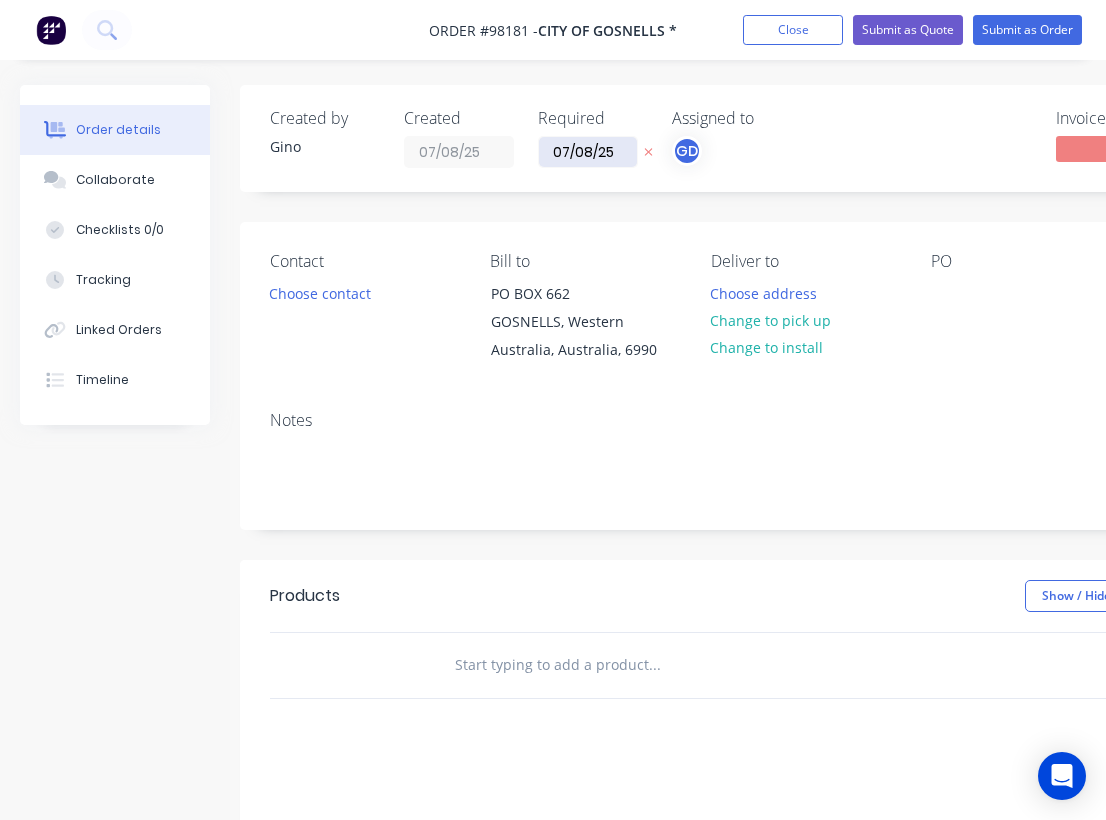 click on "07/08/25" at bounding box center [588, 152] 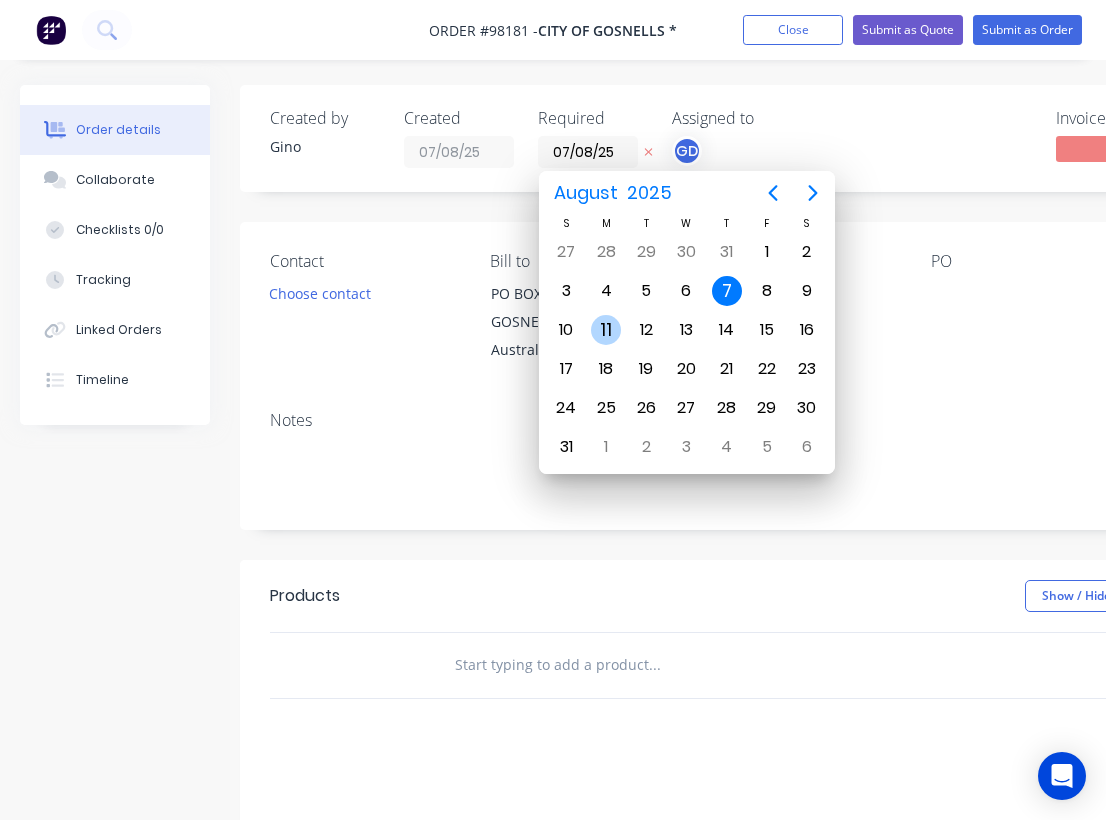 click on "11" at bounding box center (606, 330) 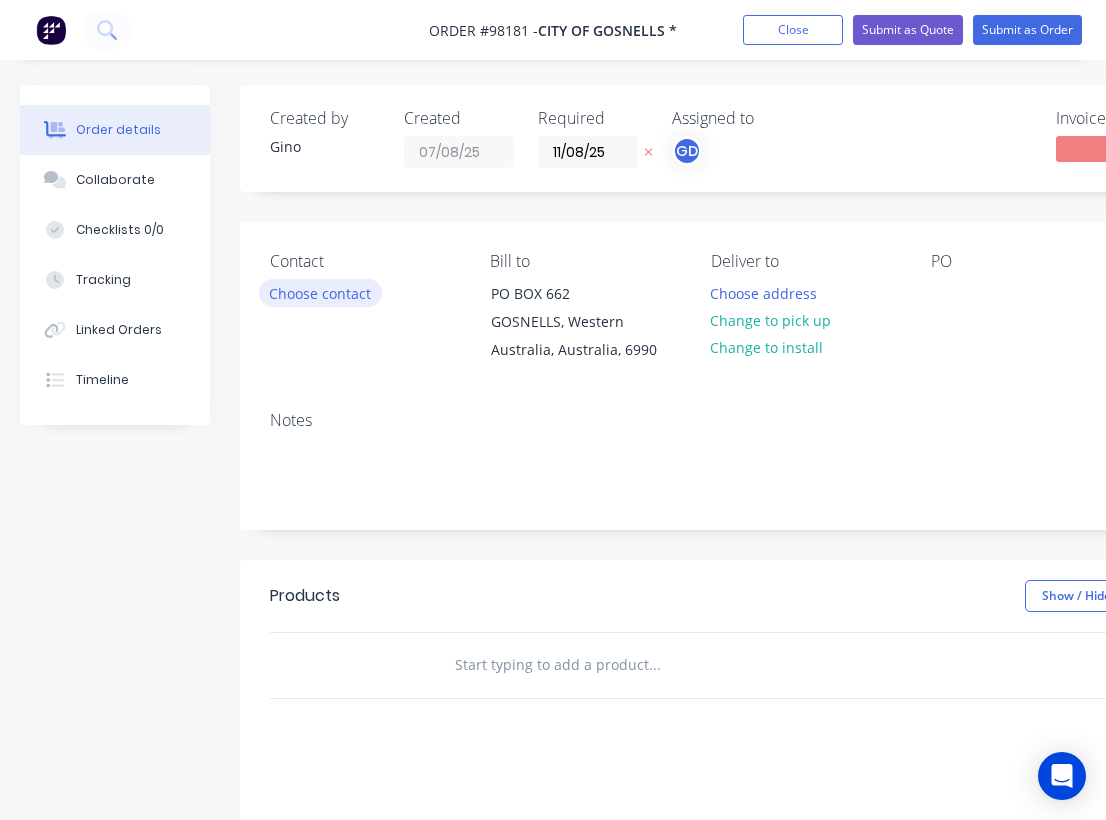 click on "Choose contact" at bounding box center [320, 292] 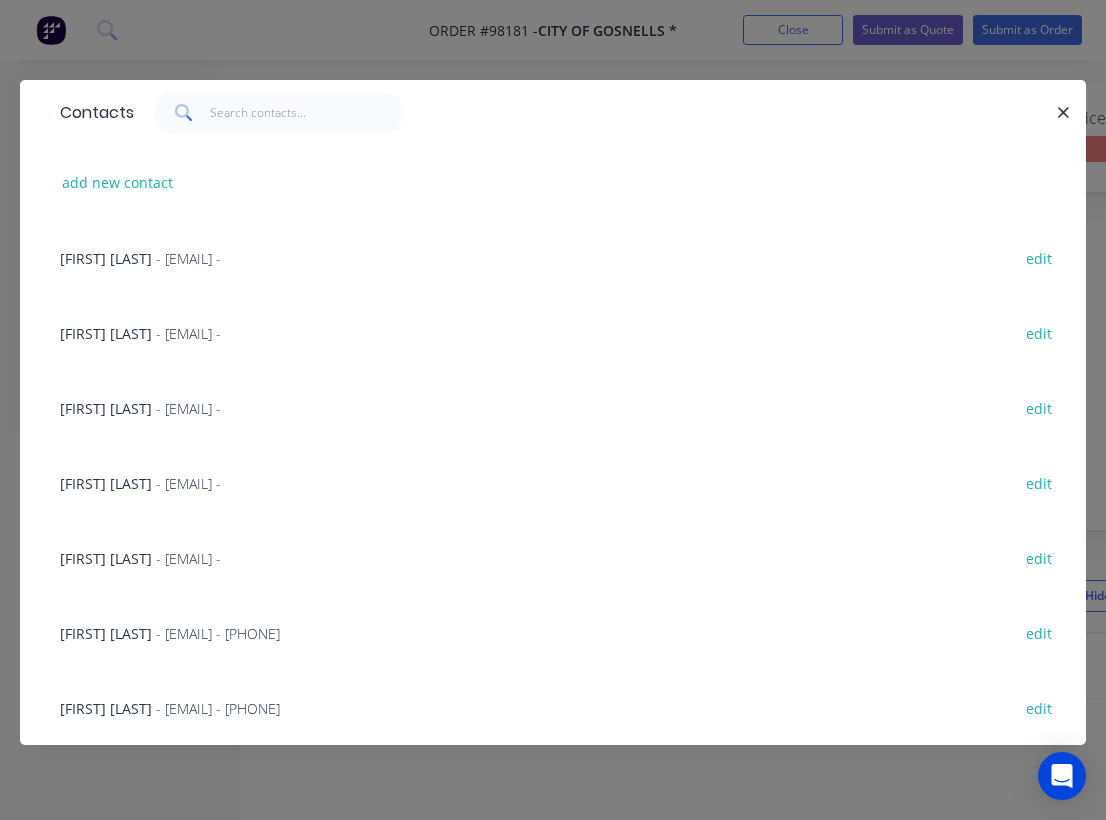 click on "David Young" at bounding box center [106, 408] 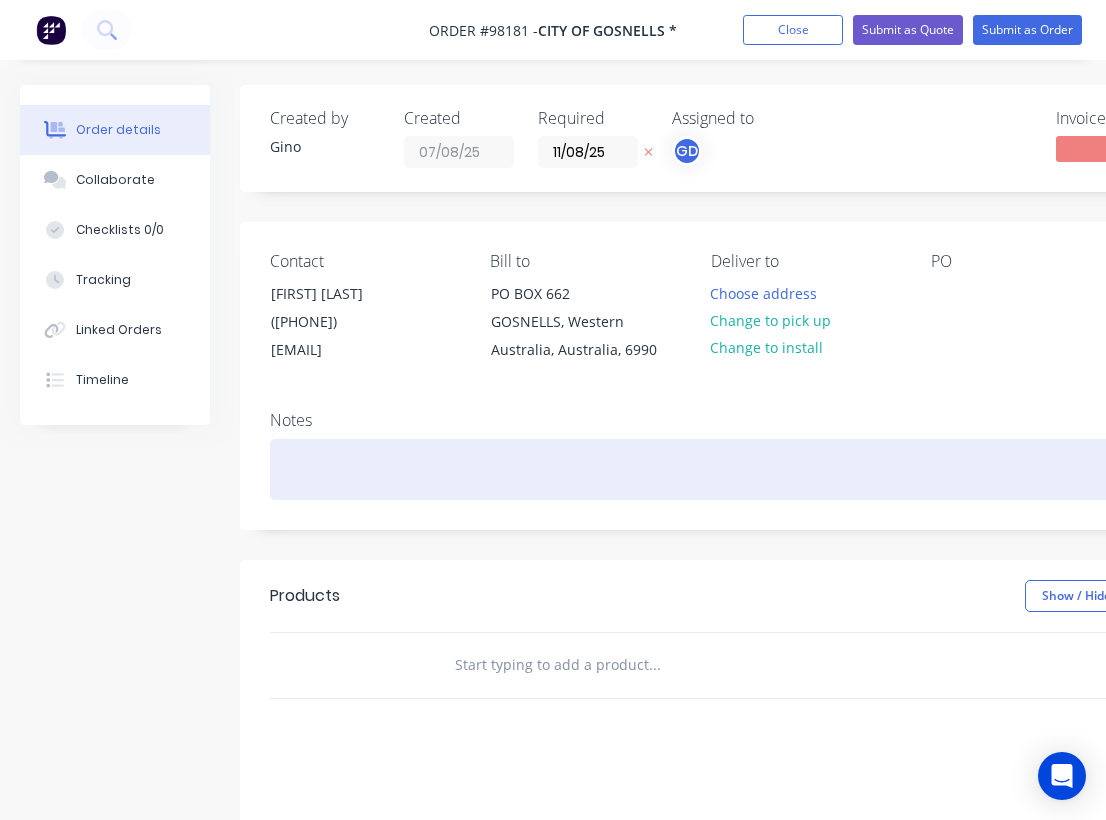 click at bounding box center (805, 469) 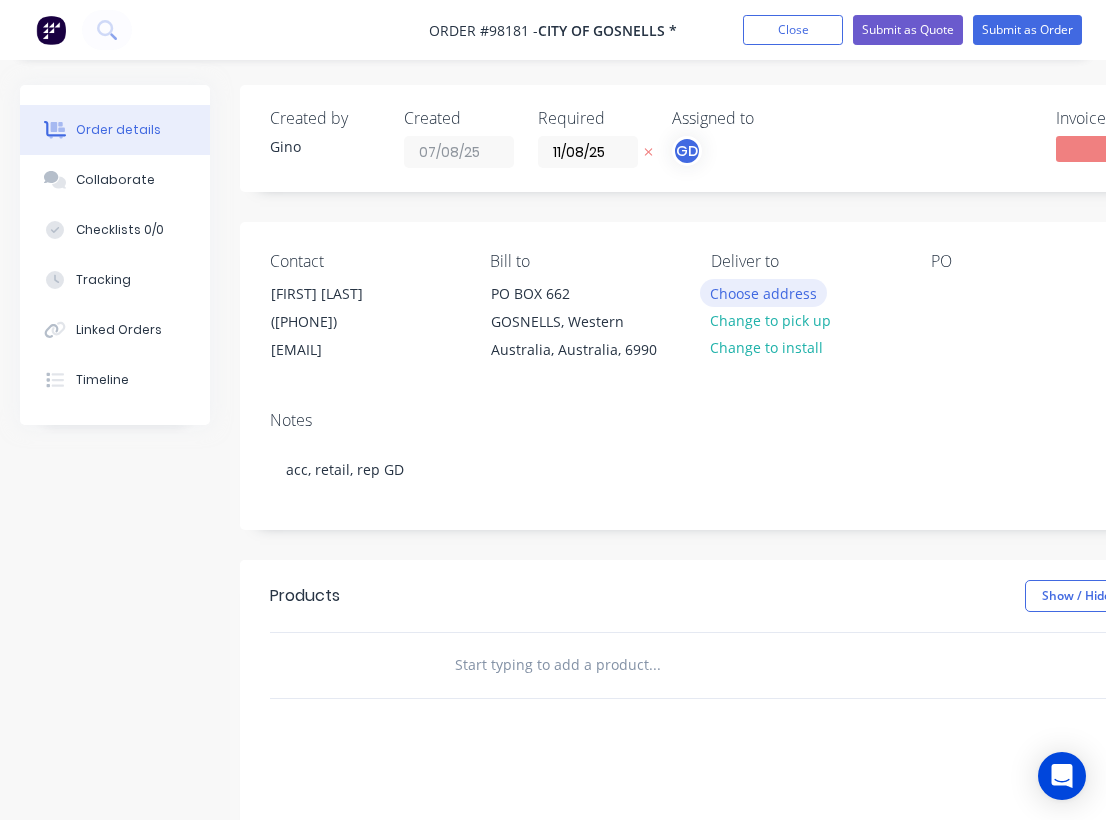 click on "Choose address" at bounding box center [764, 292] 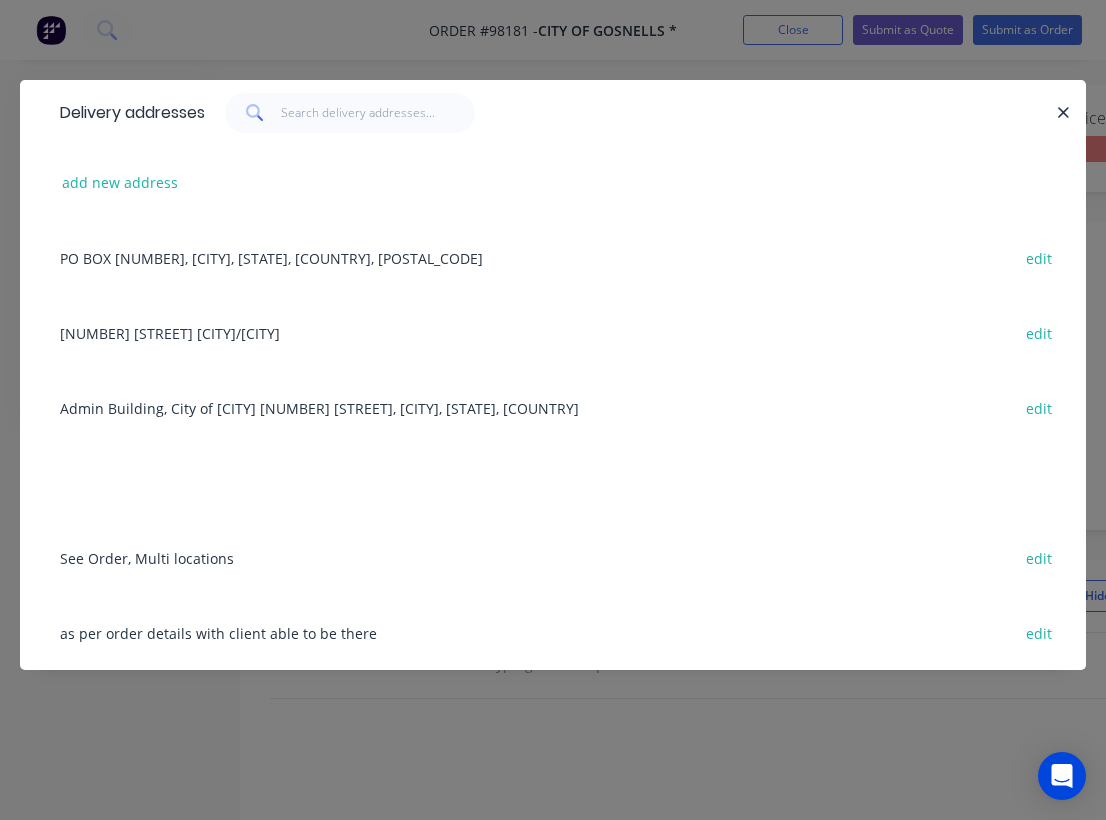 click on "Admin Building, City of Gosnells 2120 Albany Highway, Gosnells, Western Australia, Australia edit" at bounding box center [553, 407] 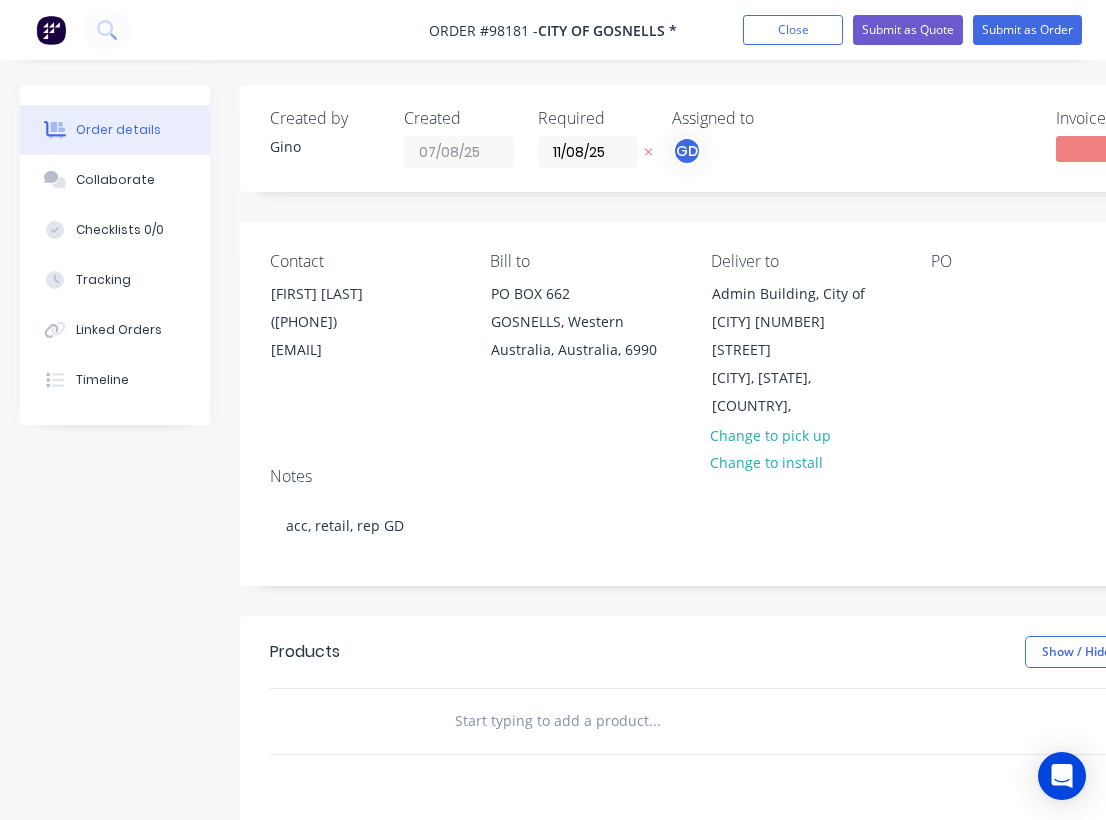 click on "PO" at bounding box center [1025, 336] 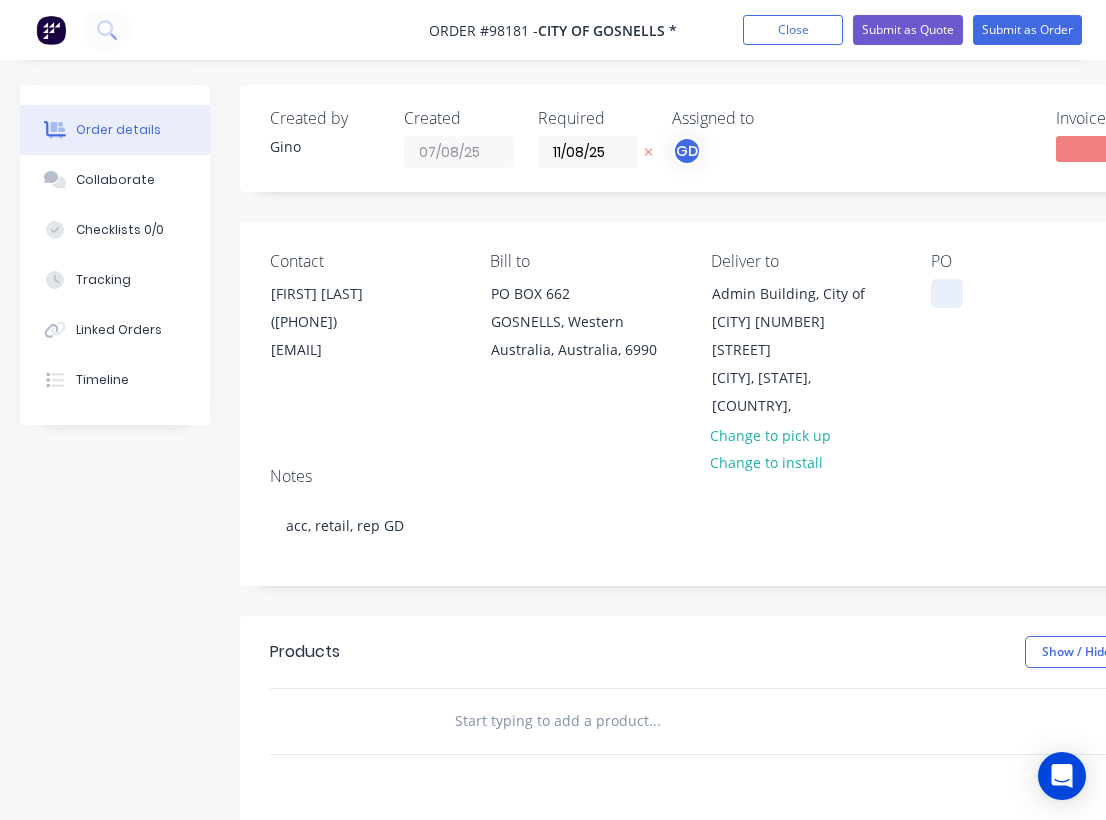 click at bounding box center (947, 293) 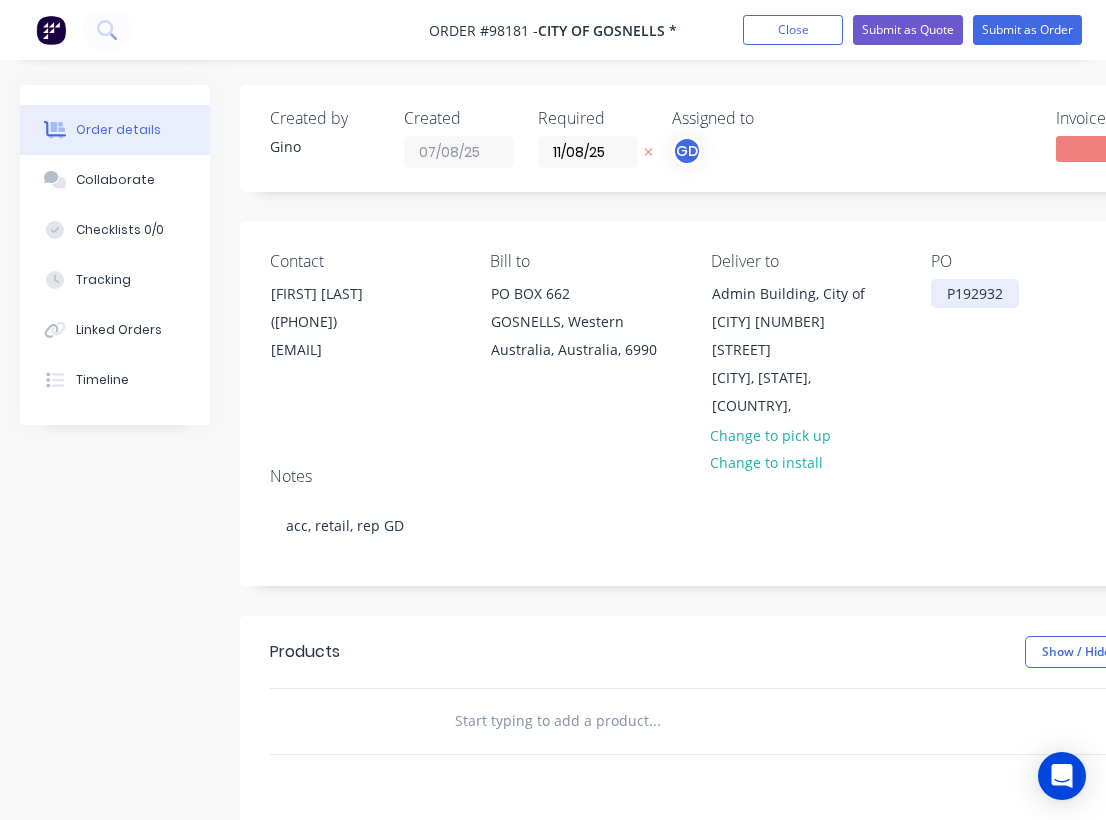 scroll, scrollTop: 0, scrollLeft: 277, axis: horizontal 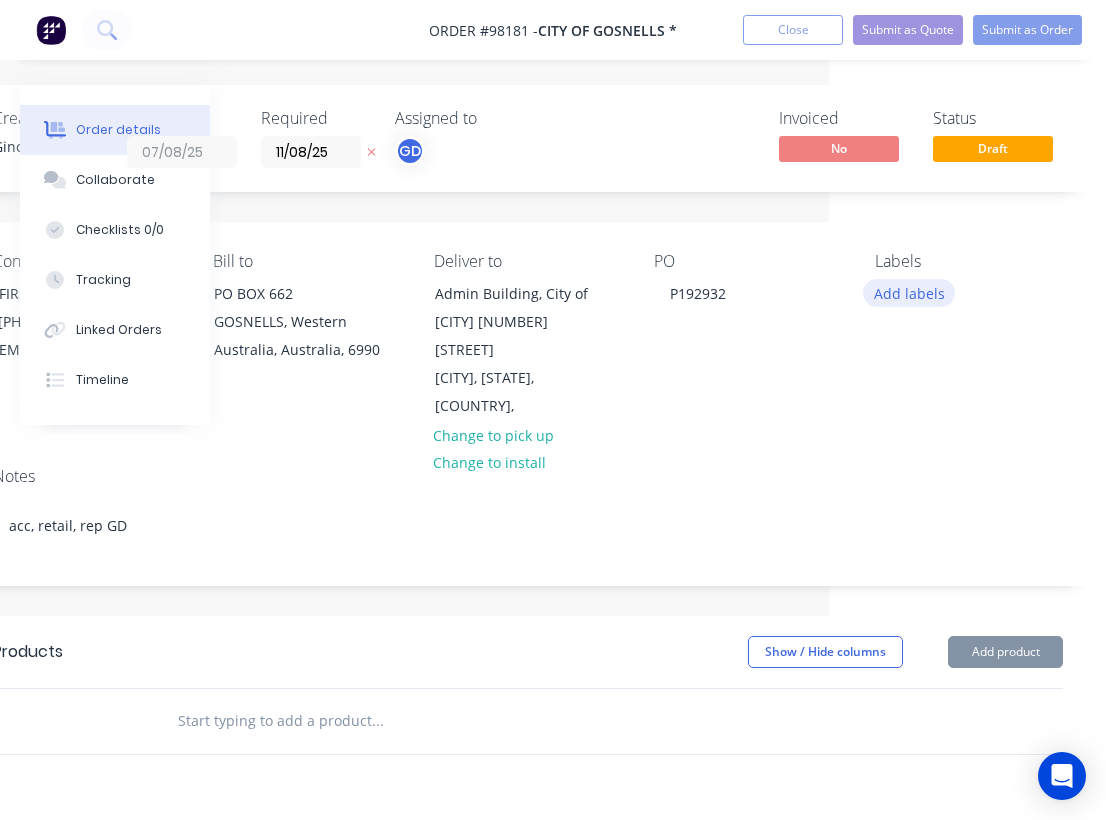 click on "Add labels" at bounding box center [909, 292] 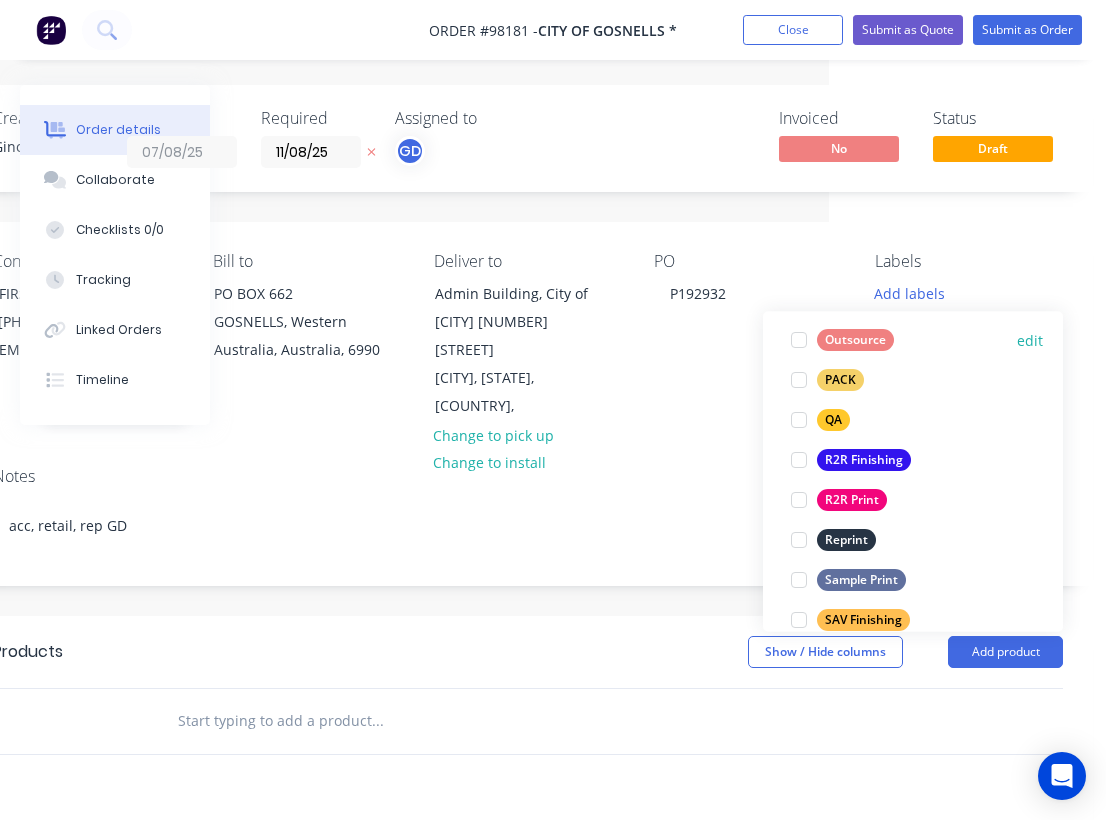 scroll, scrollTop: 813, scrollLeft: 0, axis: vertical 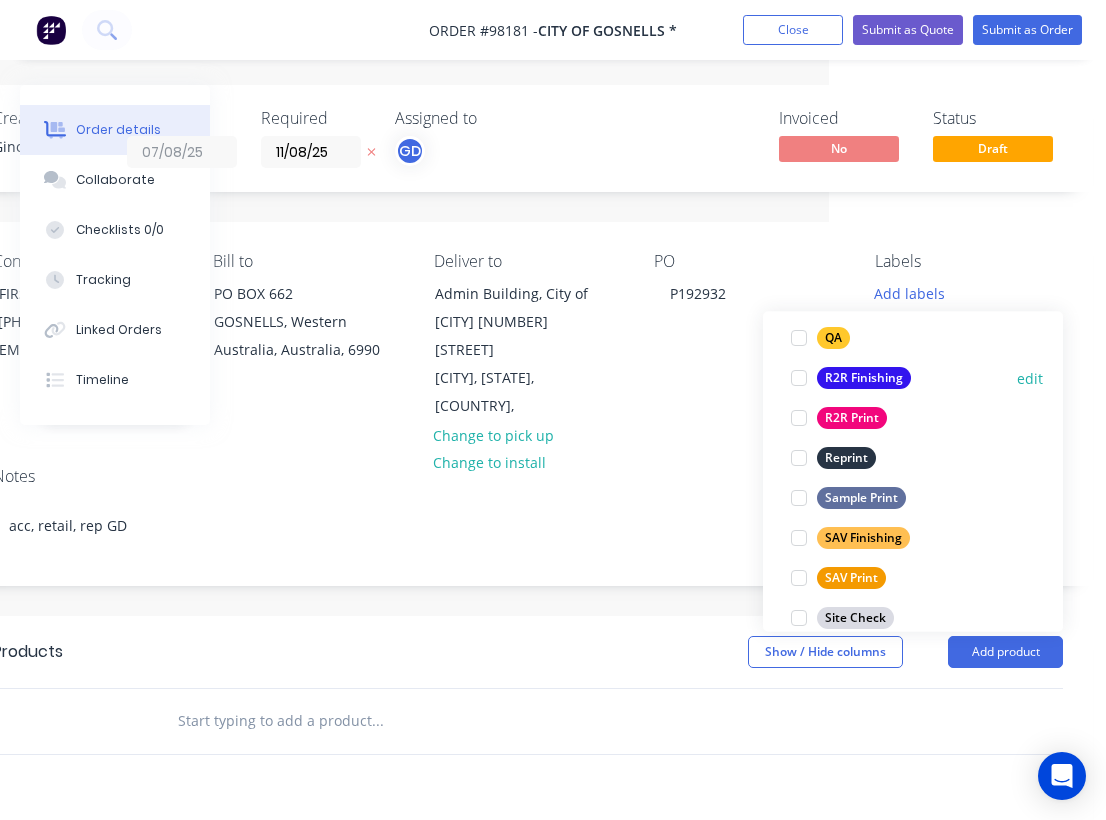 click on "R2R Finishing" at bounding box center [864, 379] 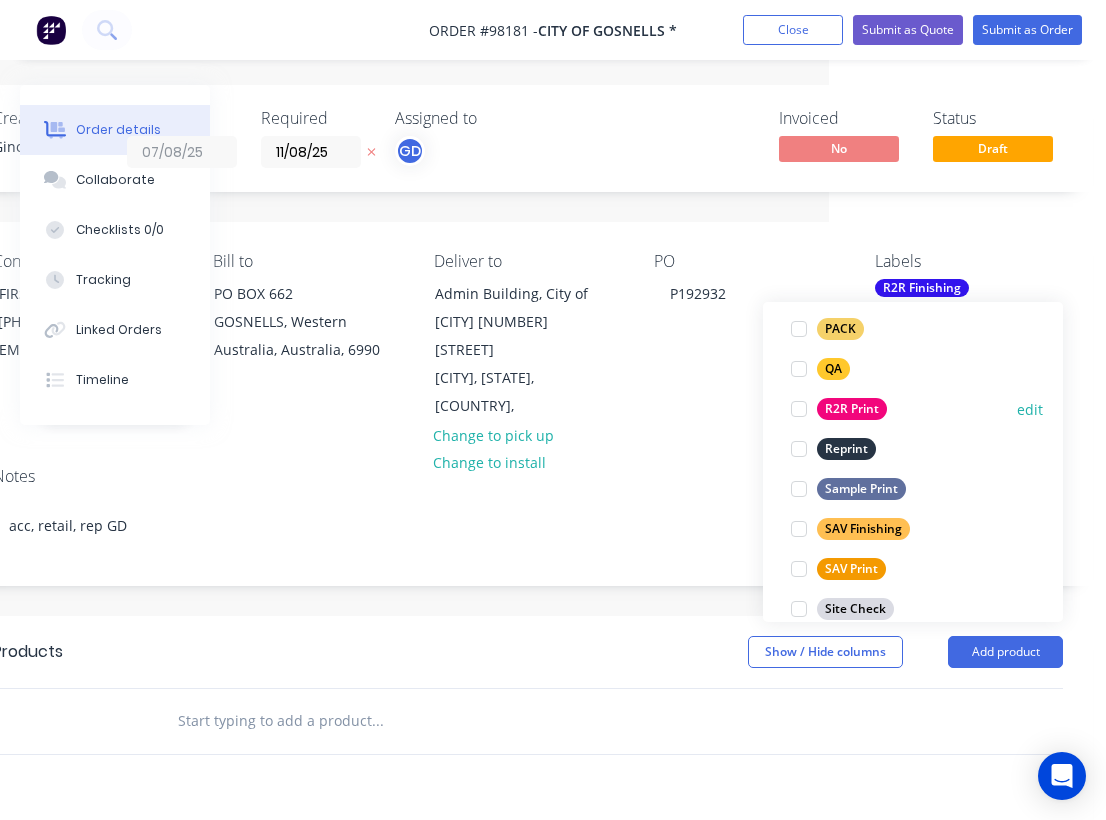 click on "R2R Print" at bounding box center [852, 409] 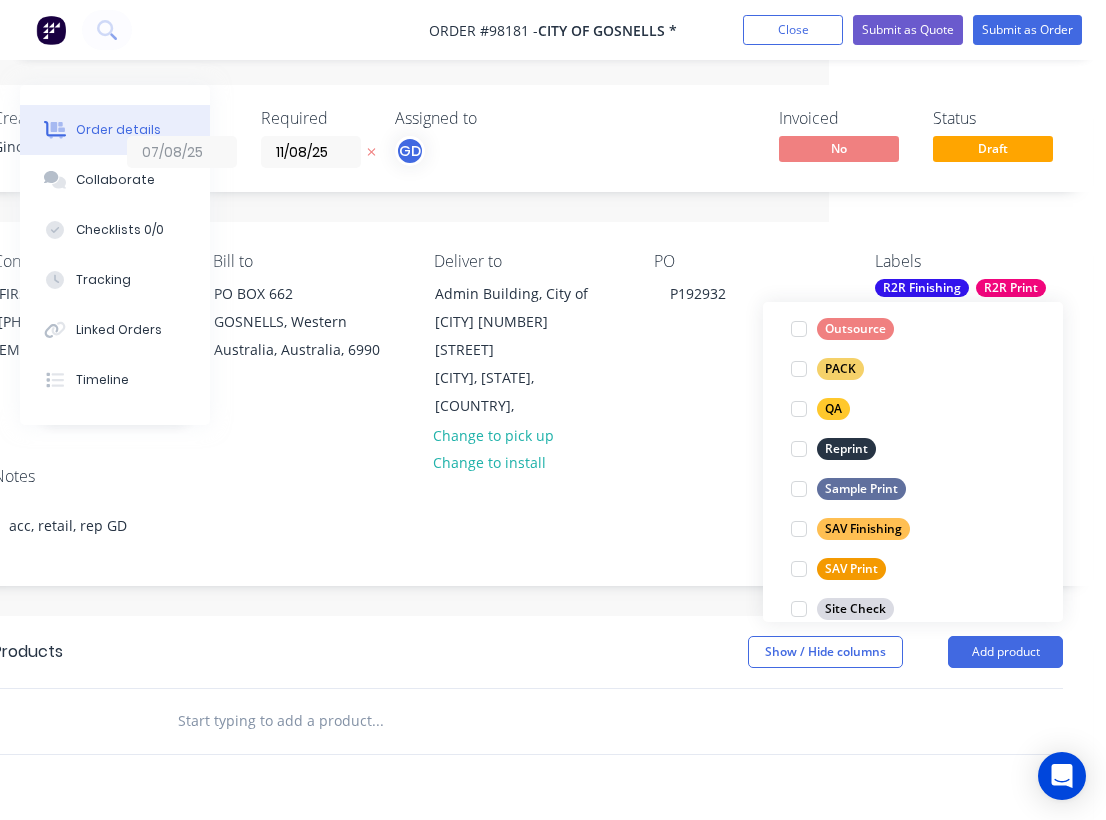 click on "Notes" at bounding box center (528, 476) 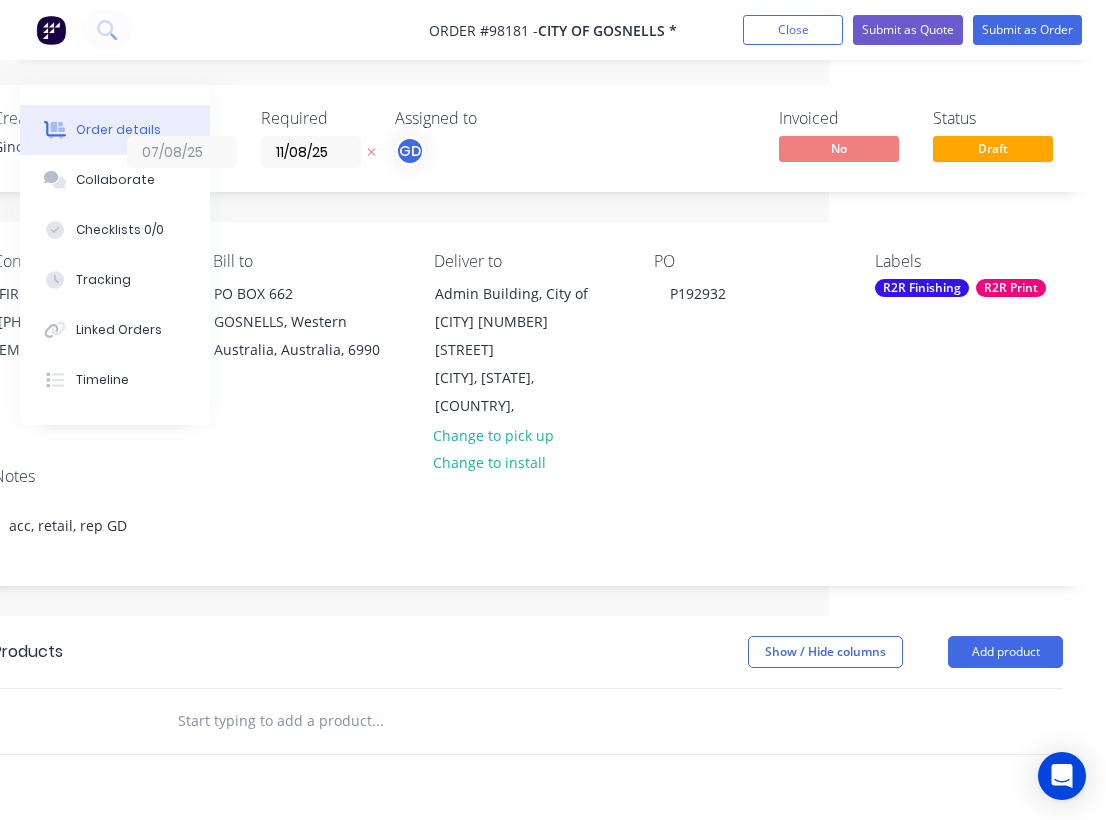click at bounding box center [377, 721] 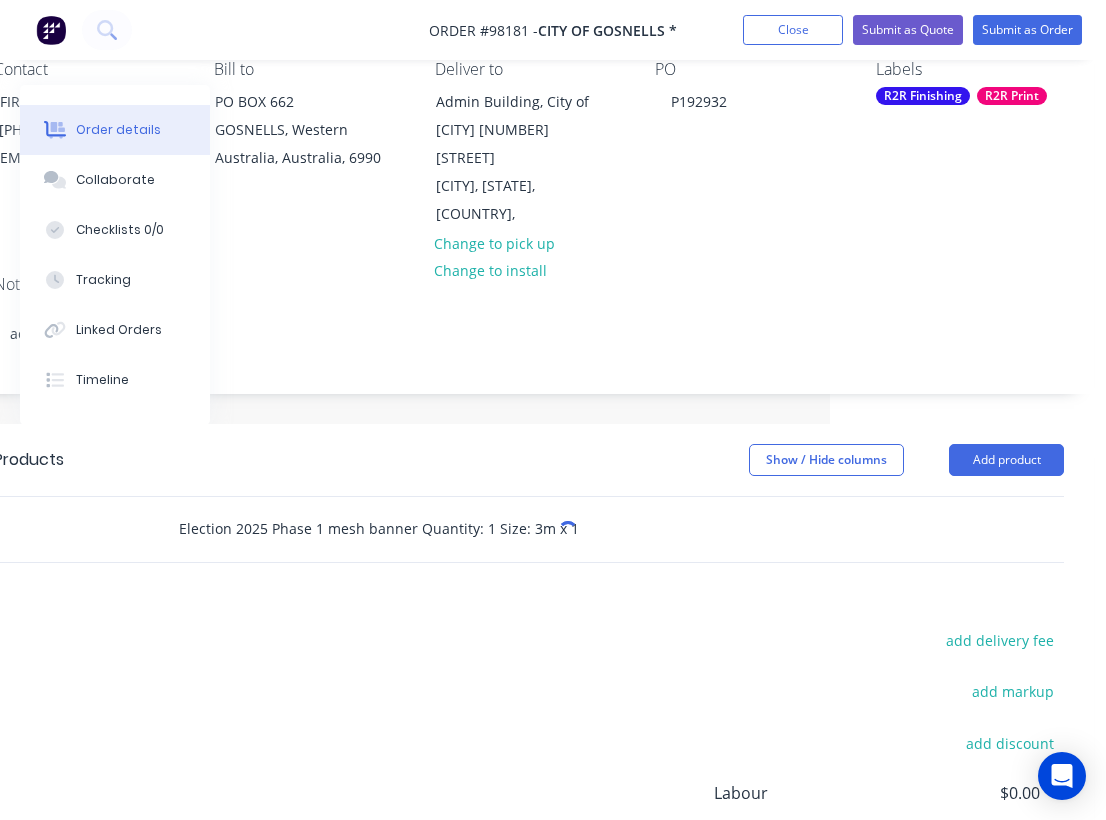 scroll, scrollTop: 218, scrollLeft: 276, axis: both 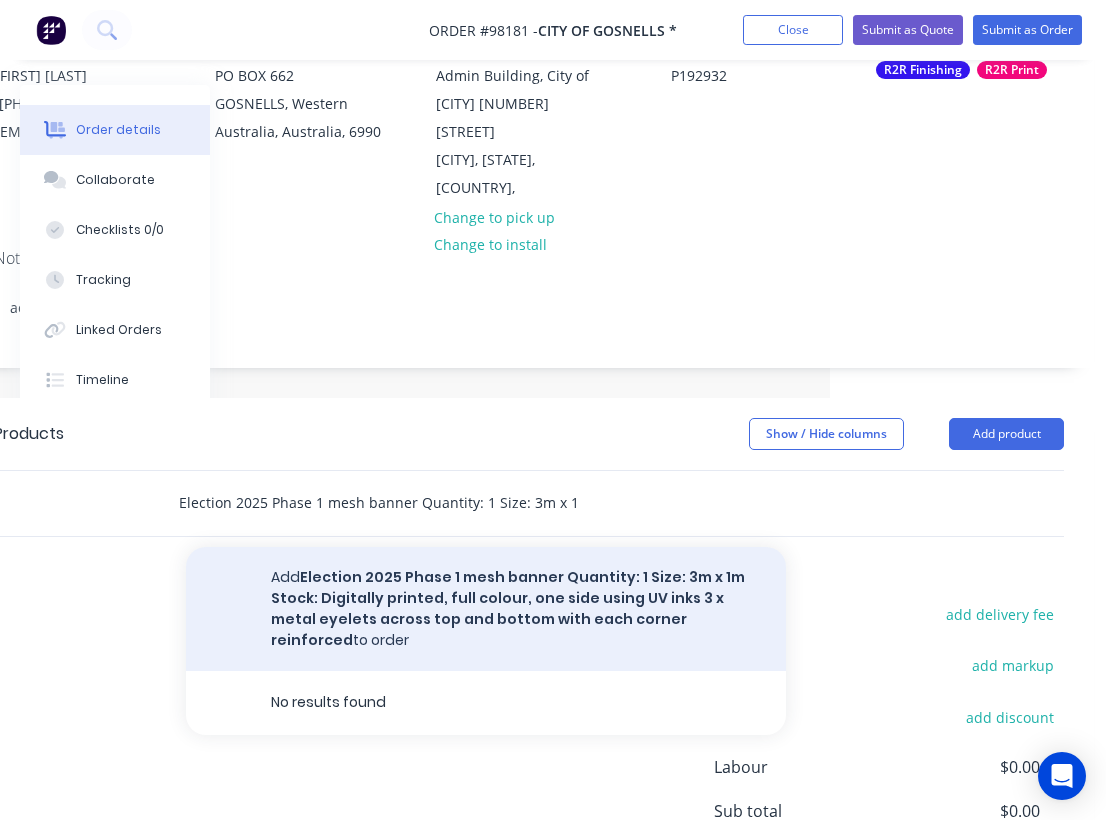 type on "Election 2025 Phase 1 mesh banner Quantity: 1 Size: 3m x 1m Stock: Digitally printed, full colour, one side using UV inks 3 x metal eyelets across top and bottom with each corner reinforced" 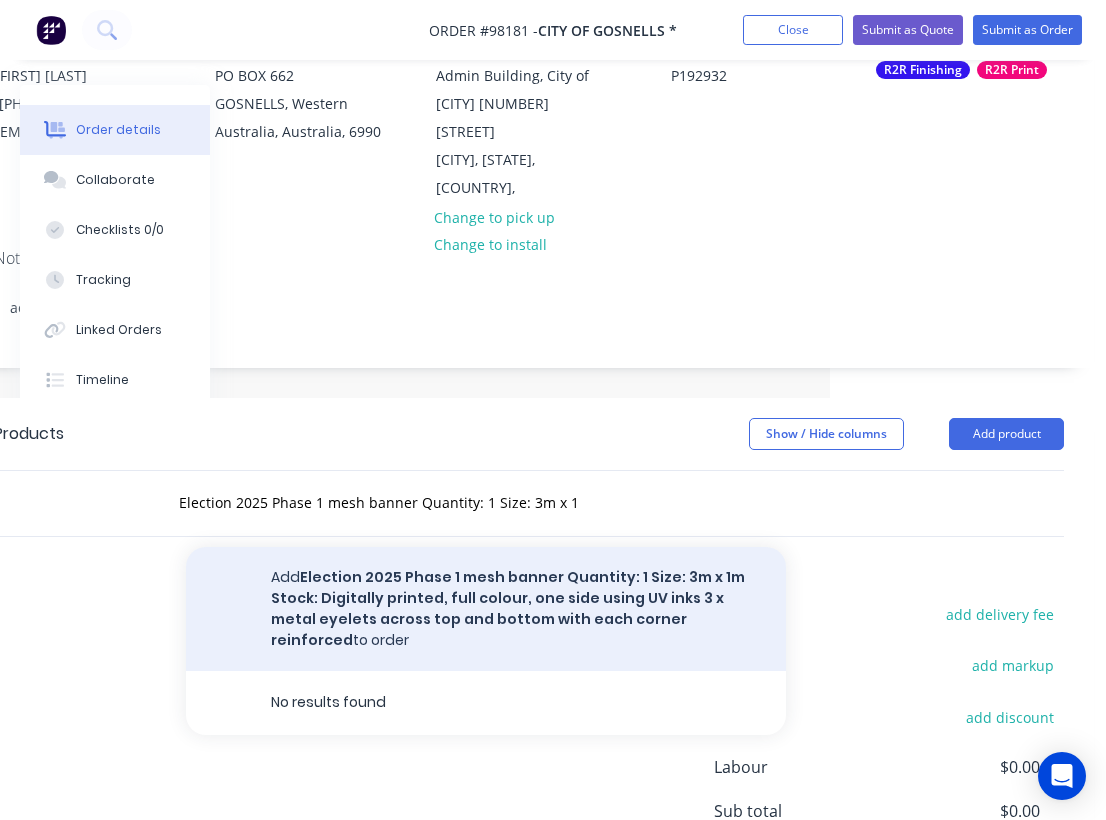 click on "Add  Election 2025 Phase 1 mesh banner Quantity: 1 Size: 3m x 1m Stock: Digitally printed, full colour, one side using UV inks 3 x metal eyelets across top and bottom with each corner reinforced  to order" at bounding box center (486, 609) 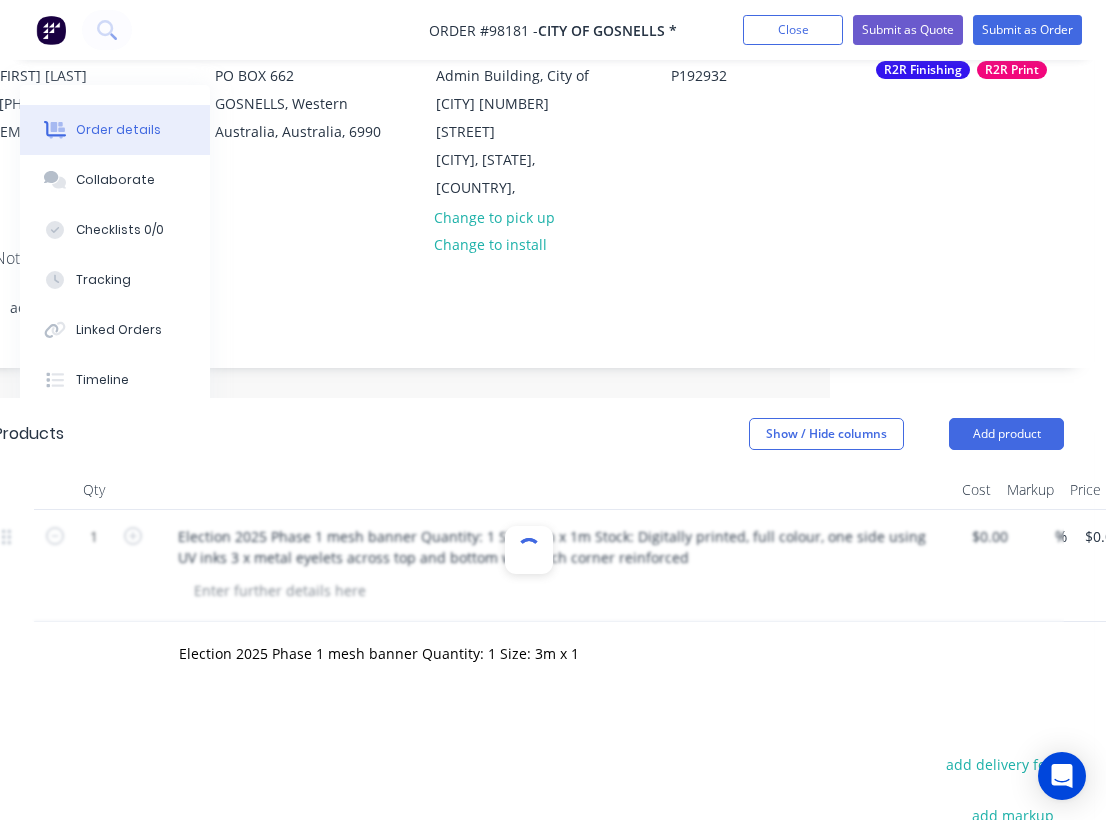 type 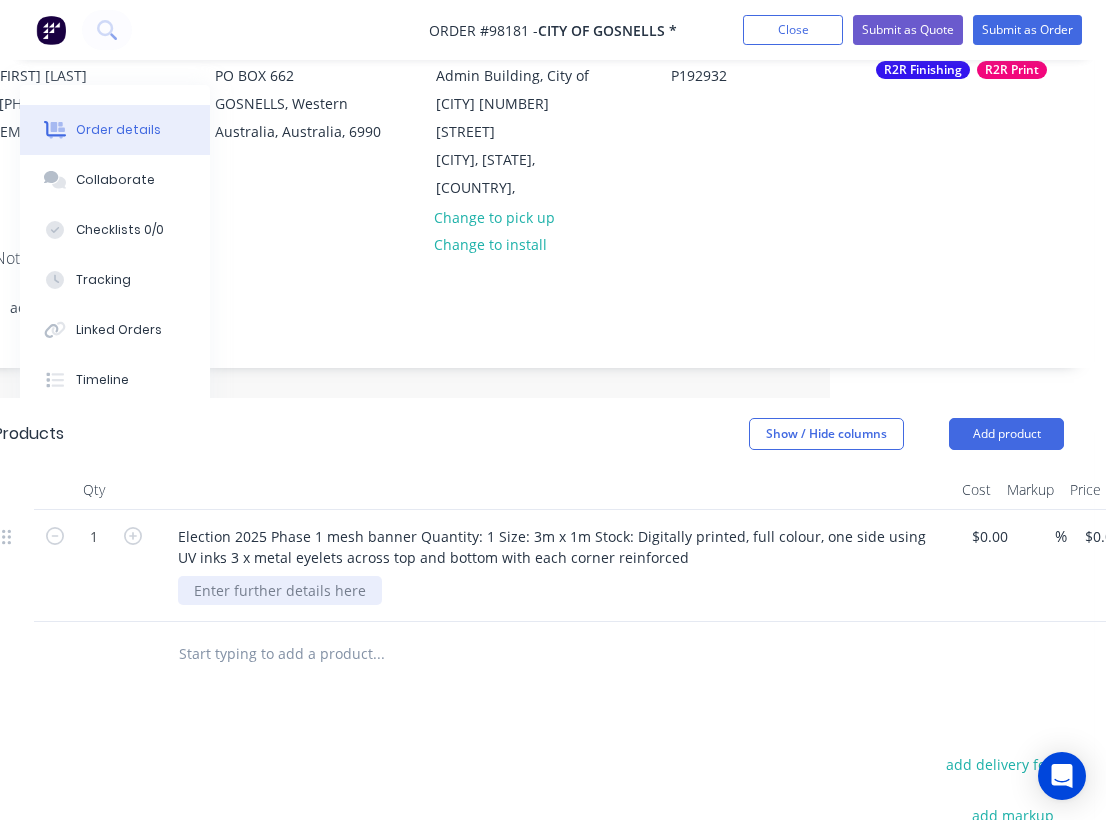 click at bounding box center [280, 590] 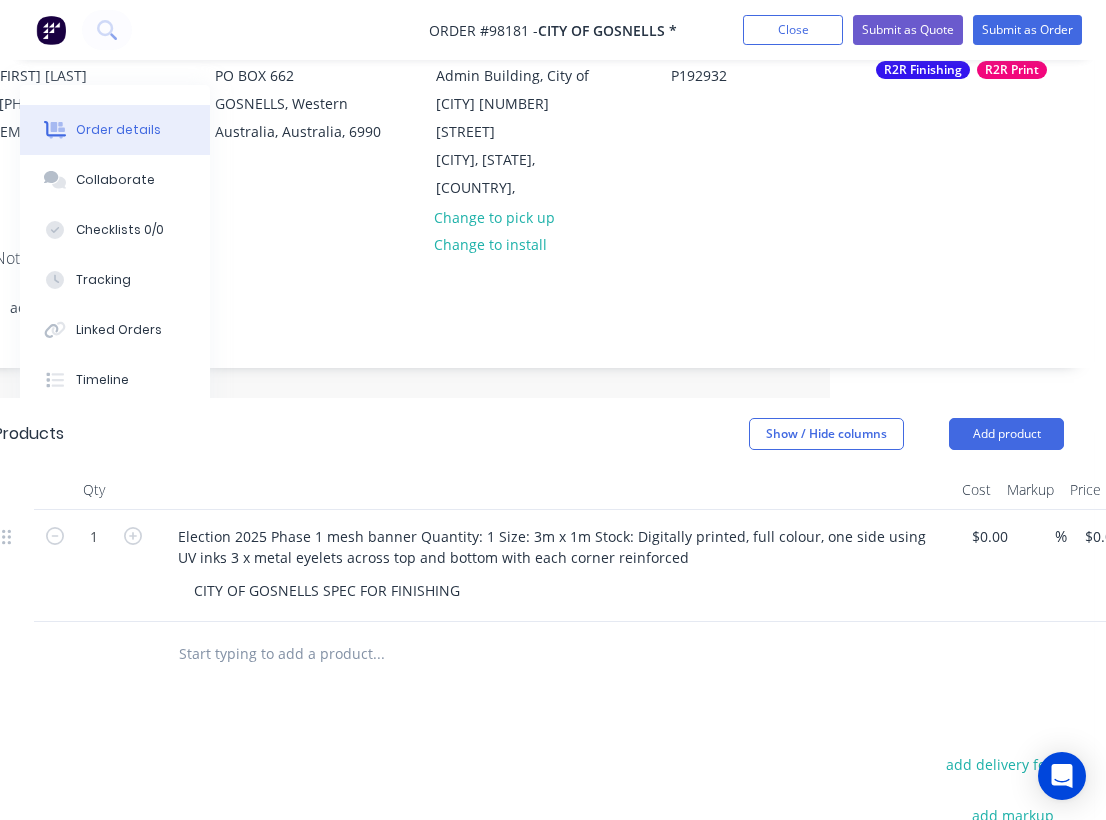click on "Products Show / Hide columns Add product" at bounding box center (529, 434) 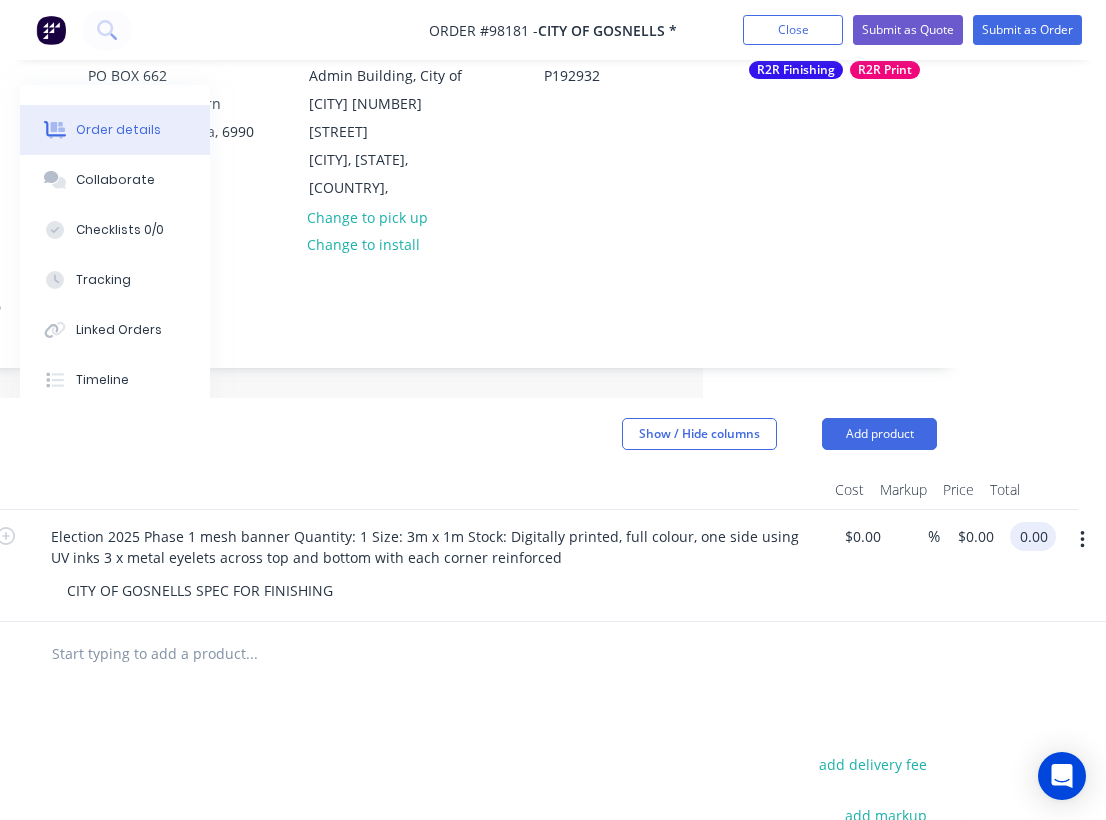 click on "0.00" at bounding box center [1037, 536] 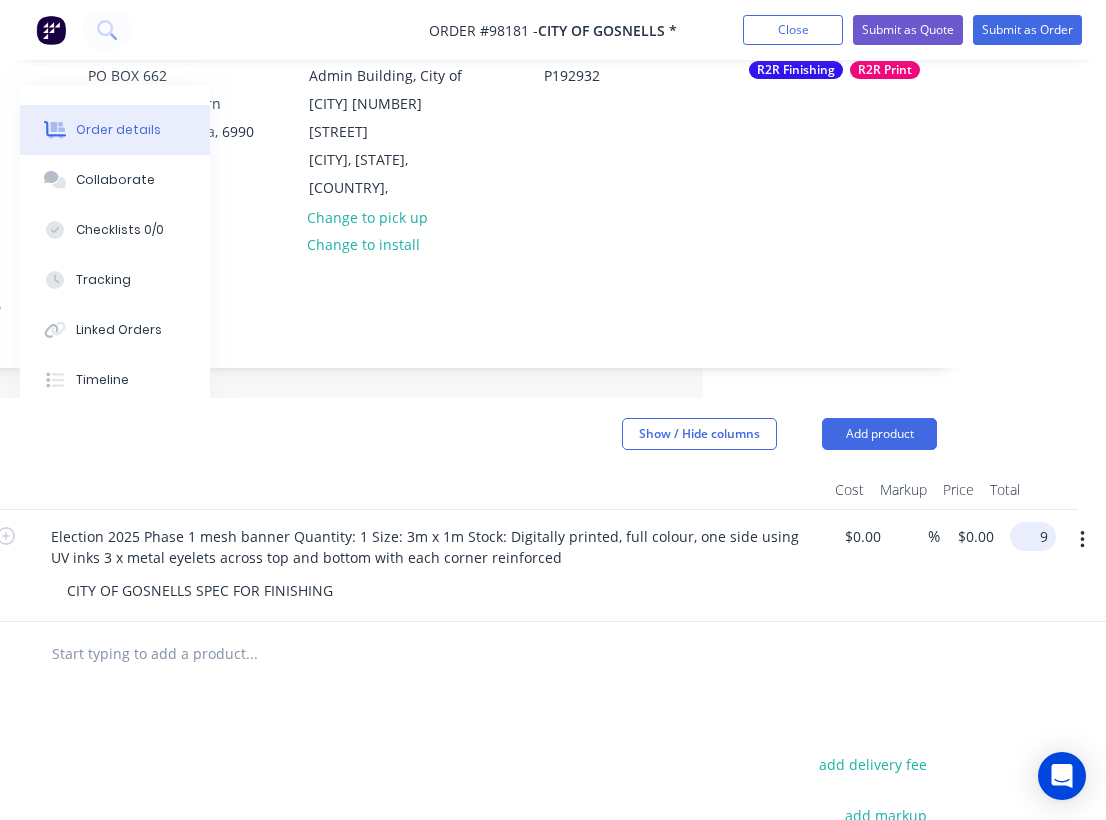 scroll, scrollTop: 218, scrollLeft: 388, axis: both 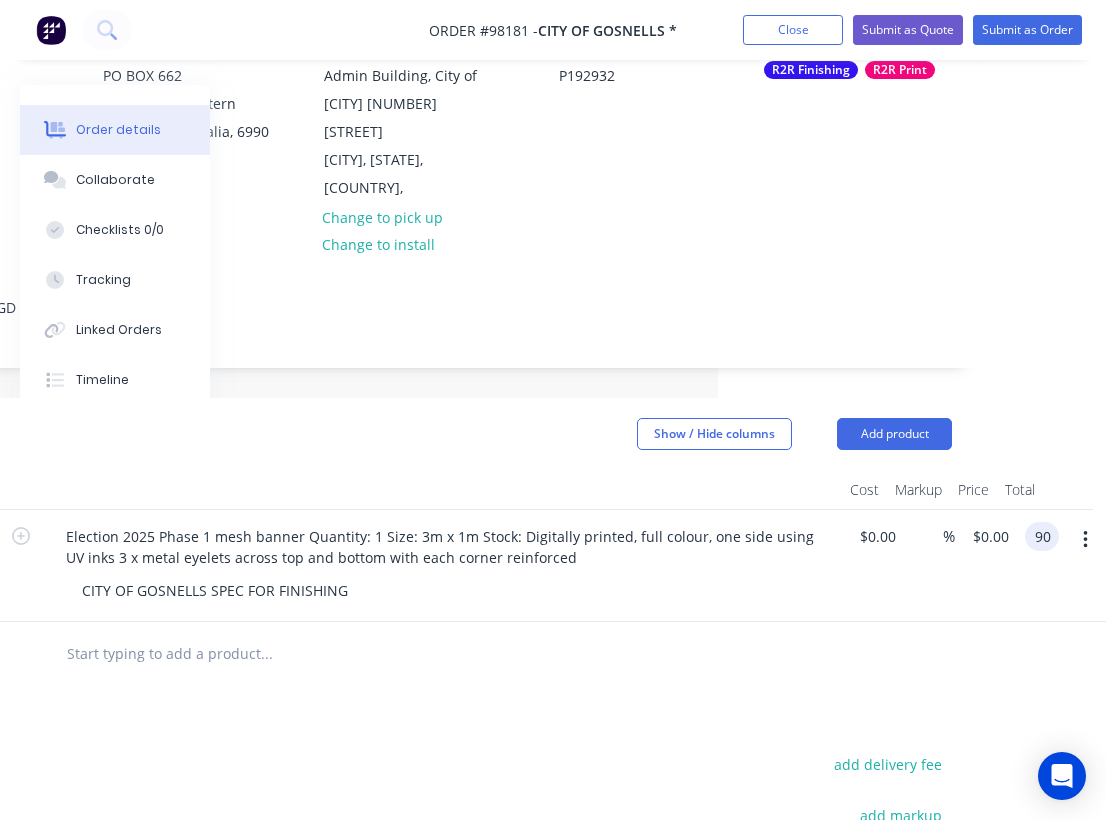 type on "$90.00" 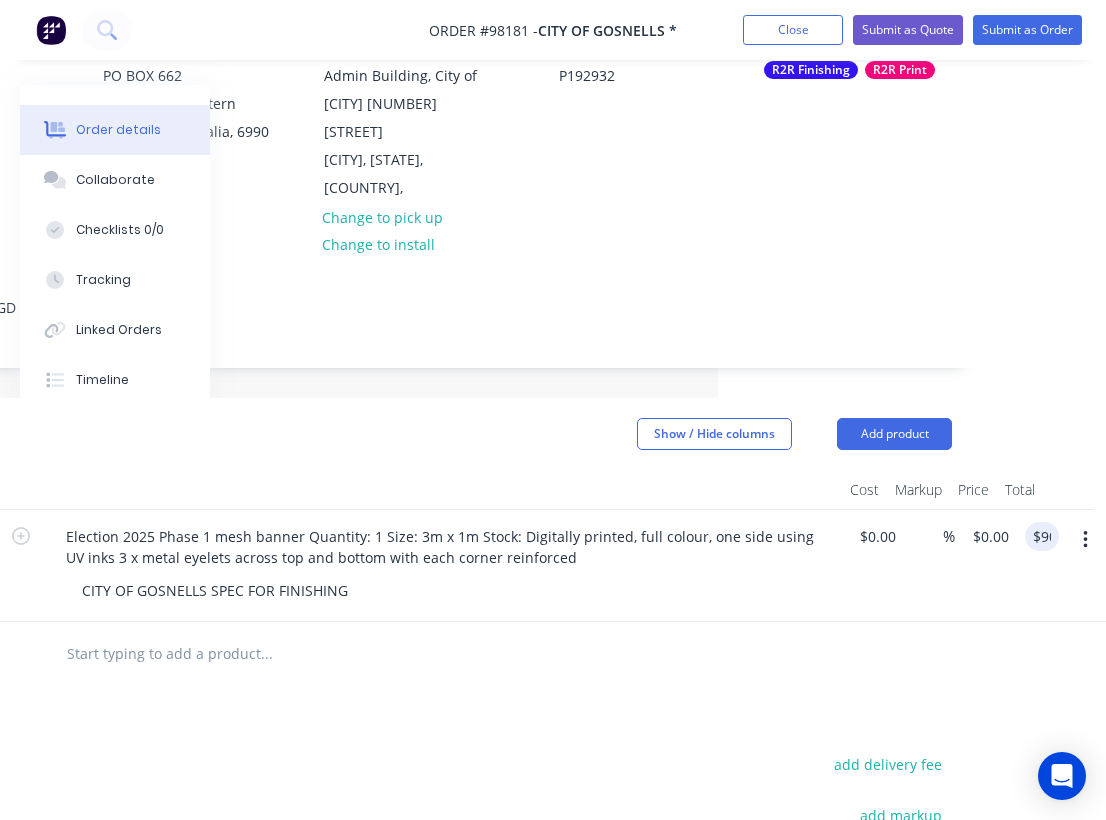 type on "$90.00" 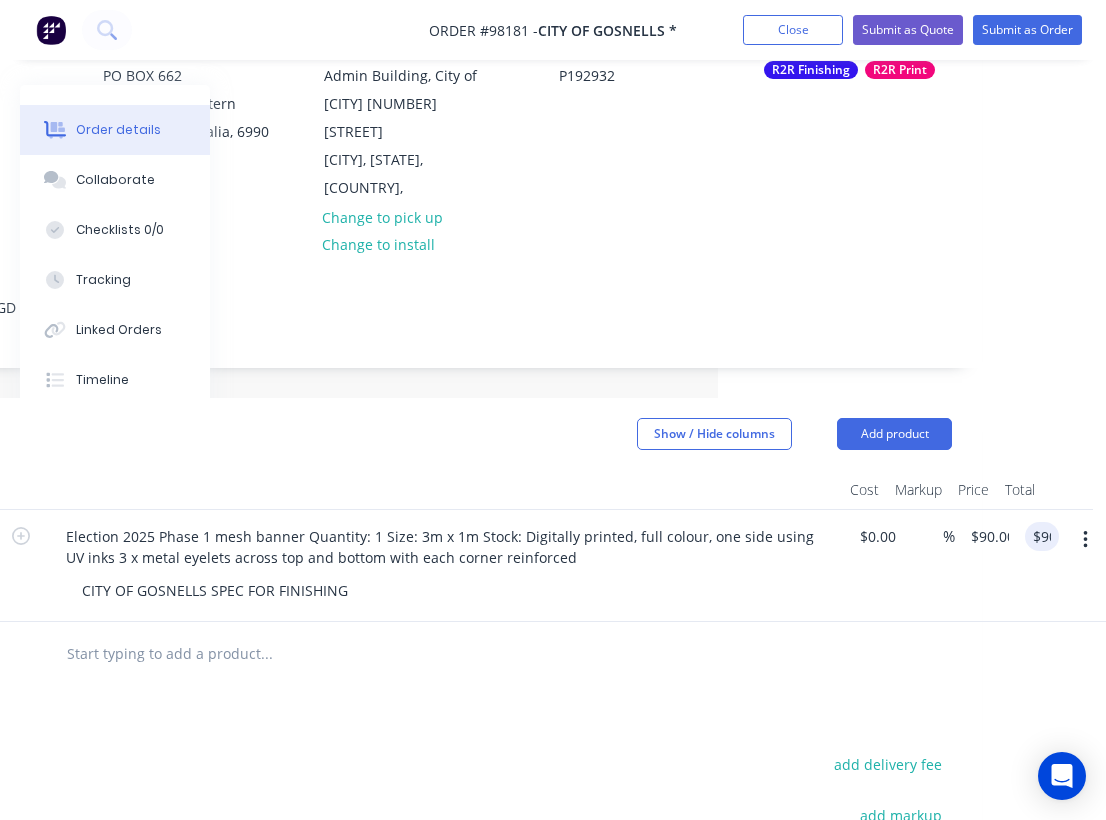 click at bounding box center (402, 654) 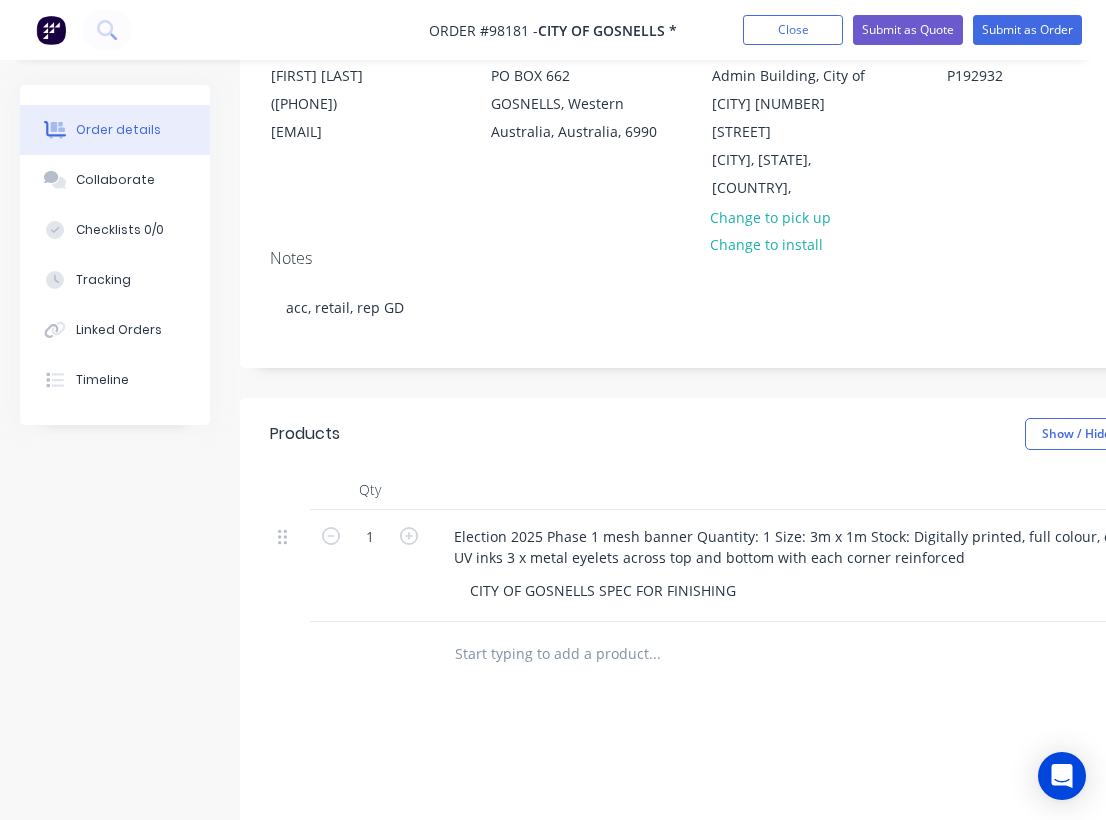 scroll, scrollTop: 0, scrollLeft: 0, axis: both 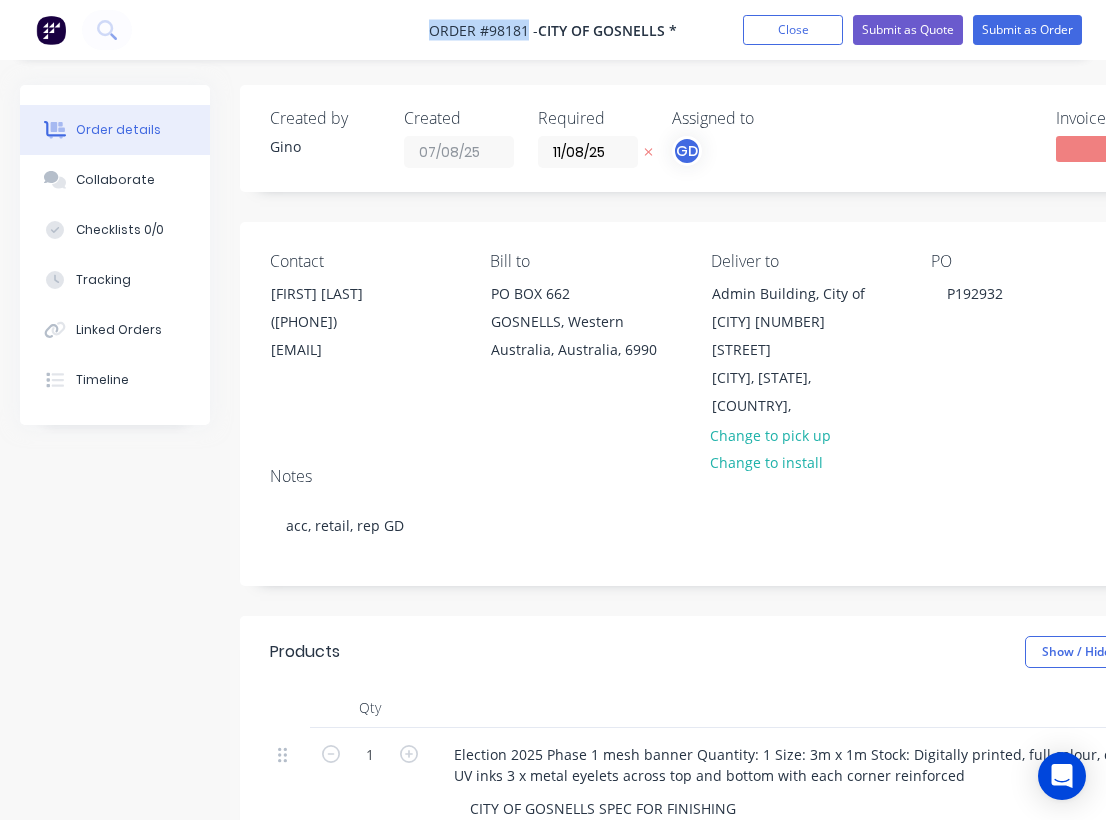 drag, startPoint x: 415, startPoint y: 29, endPoint x: 527, endPoint y: 36, distance: 112.21854 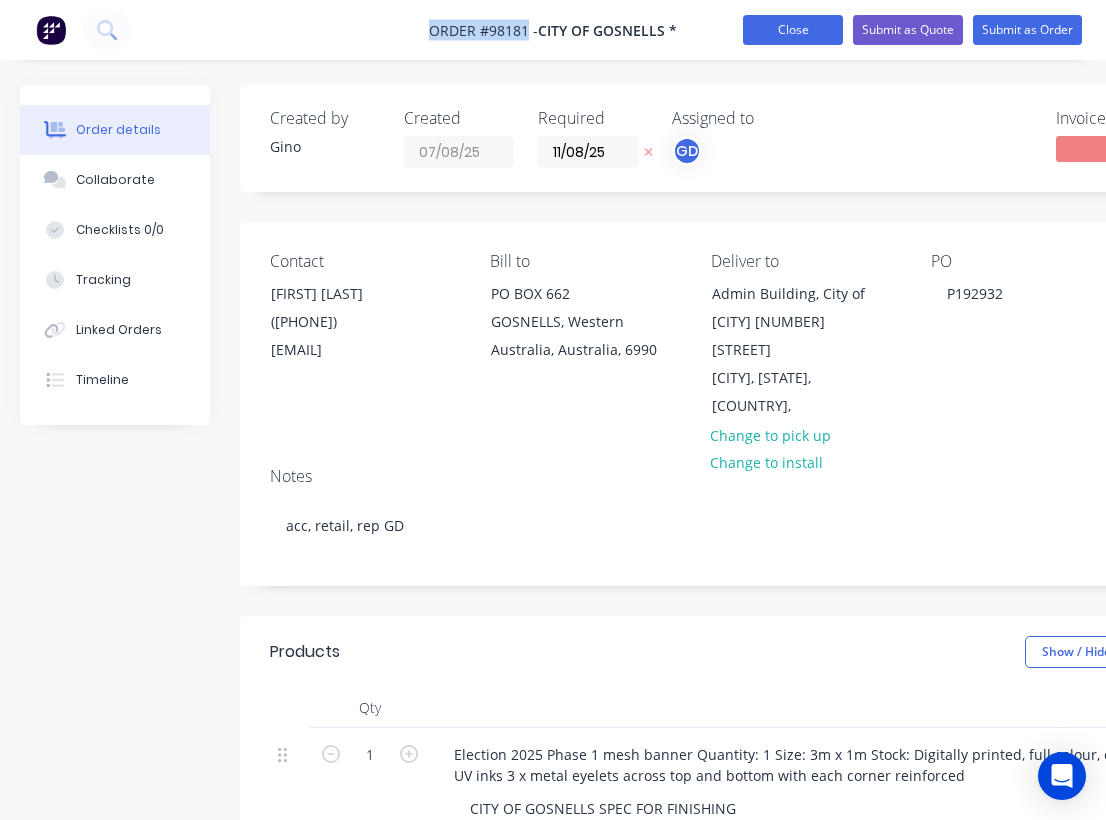 click on "Close" at bounding box center [793, 30] 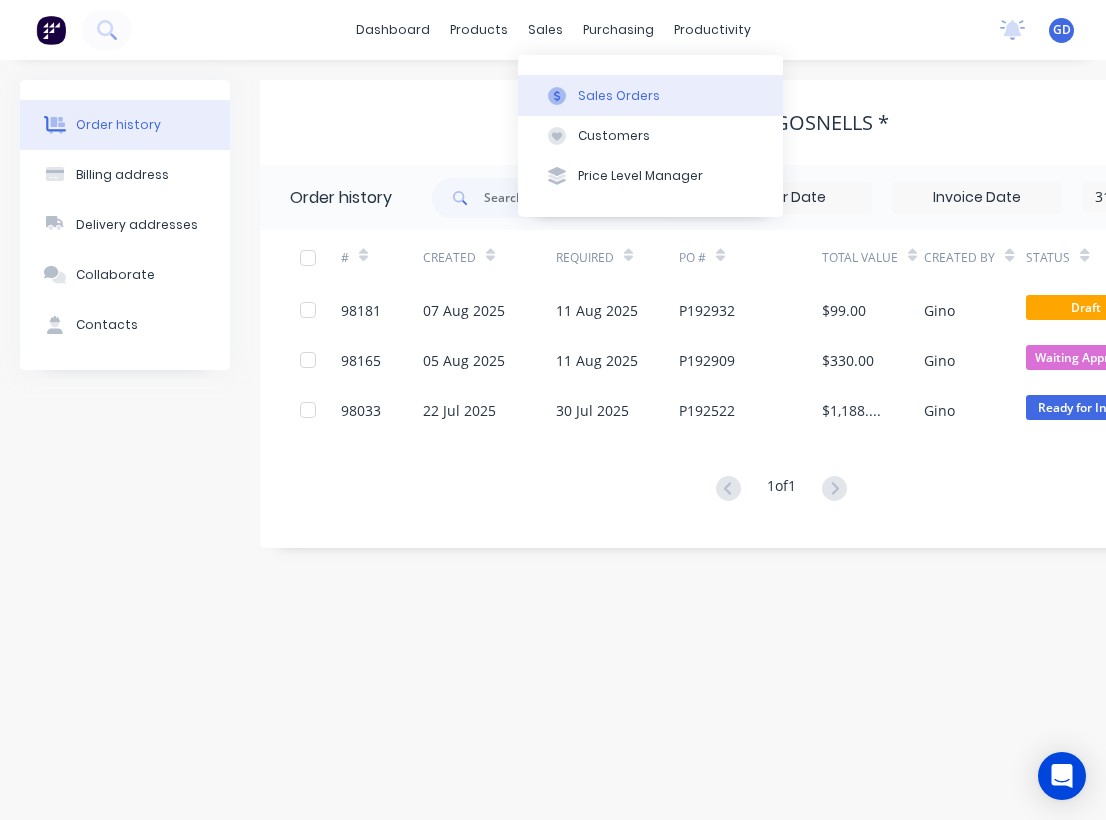 click on "Sales Orders" at bounding box center [619, 96] 